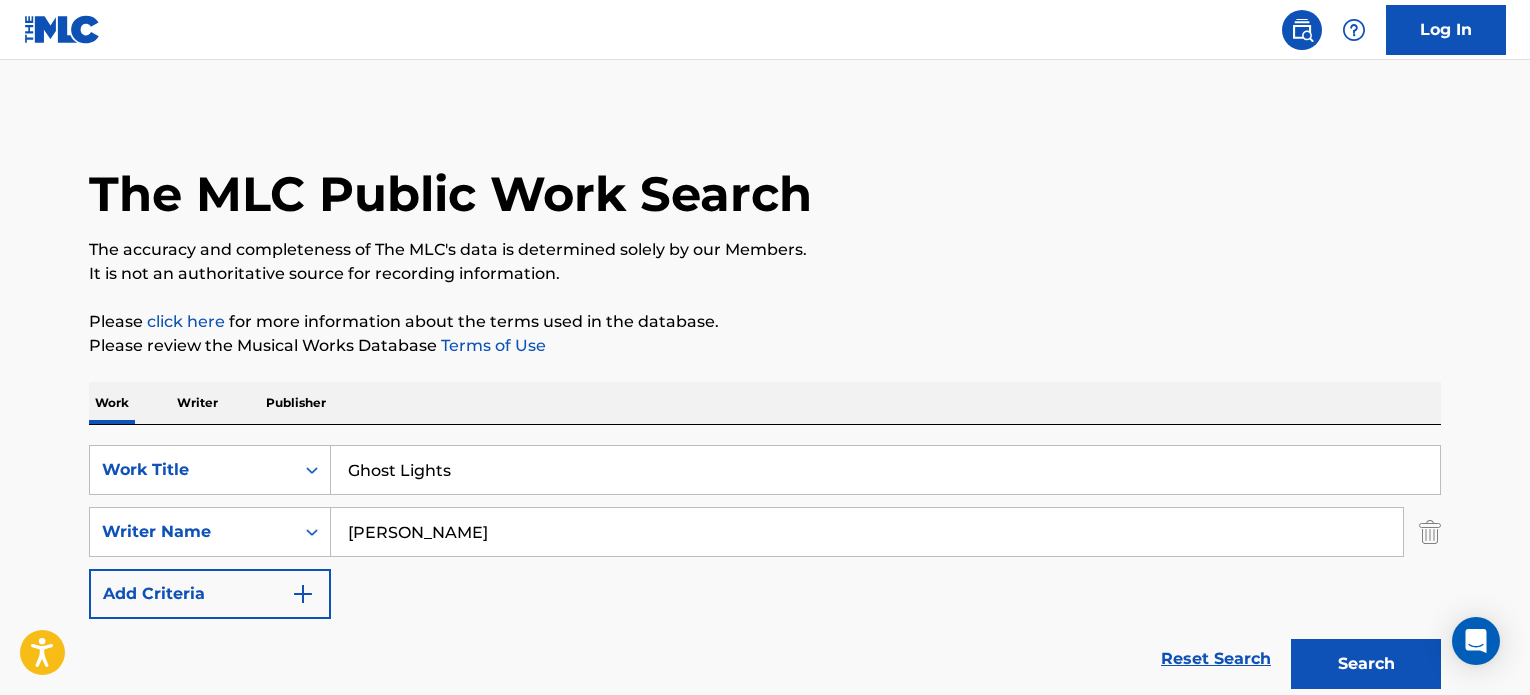 scroll, scrollTop: 286, scrollLeft: 0, axis: vertical 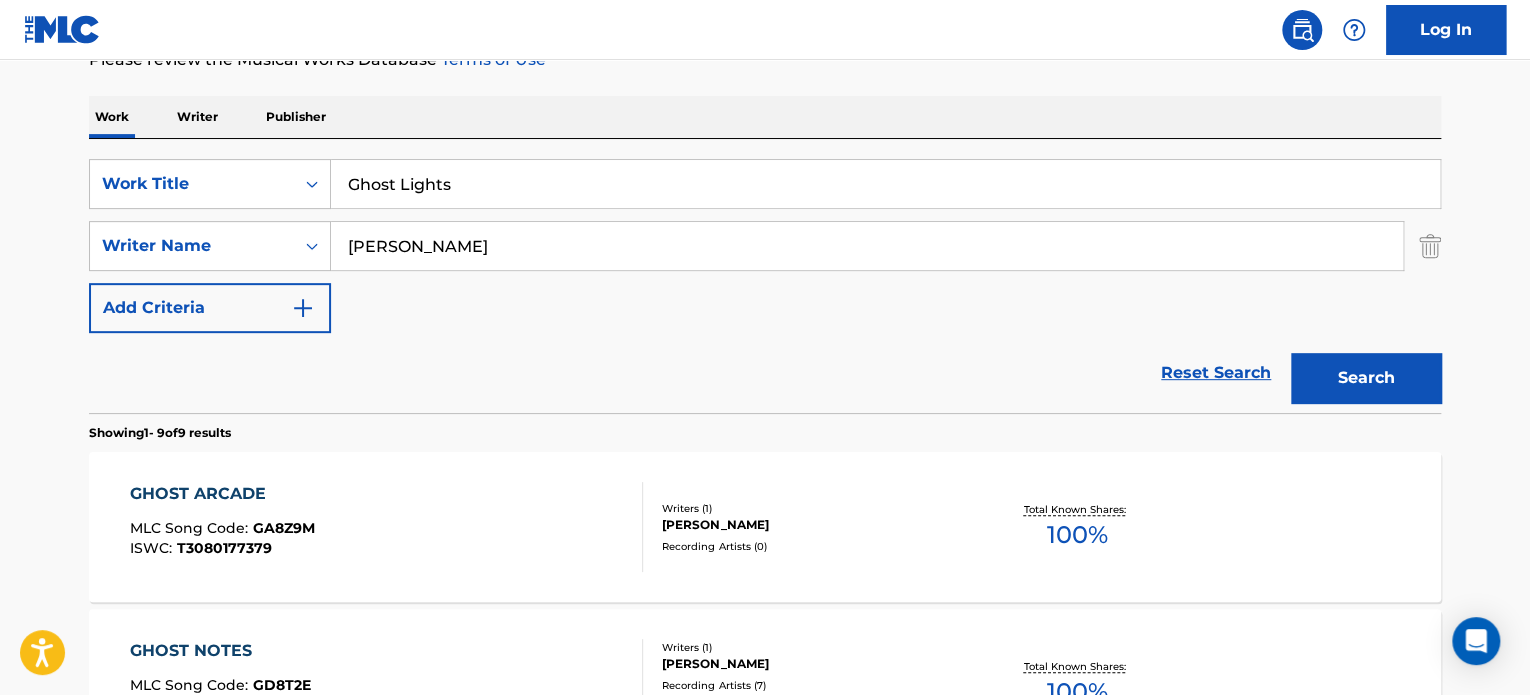 click on "Ghost Lights" at bounding box center (885, 184) 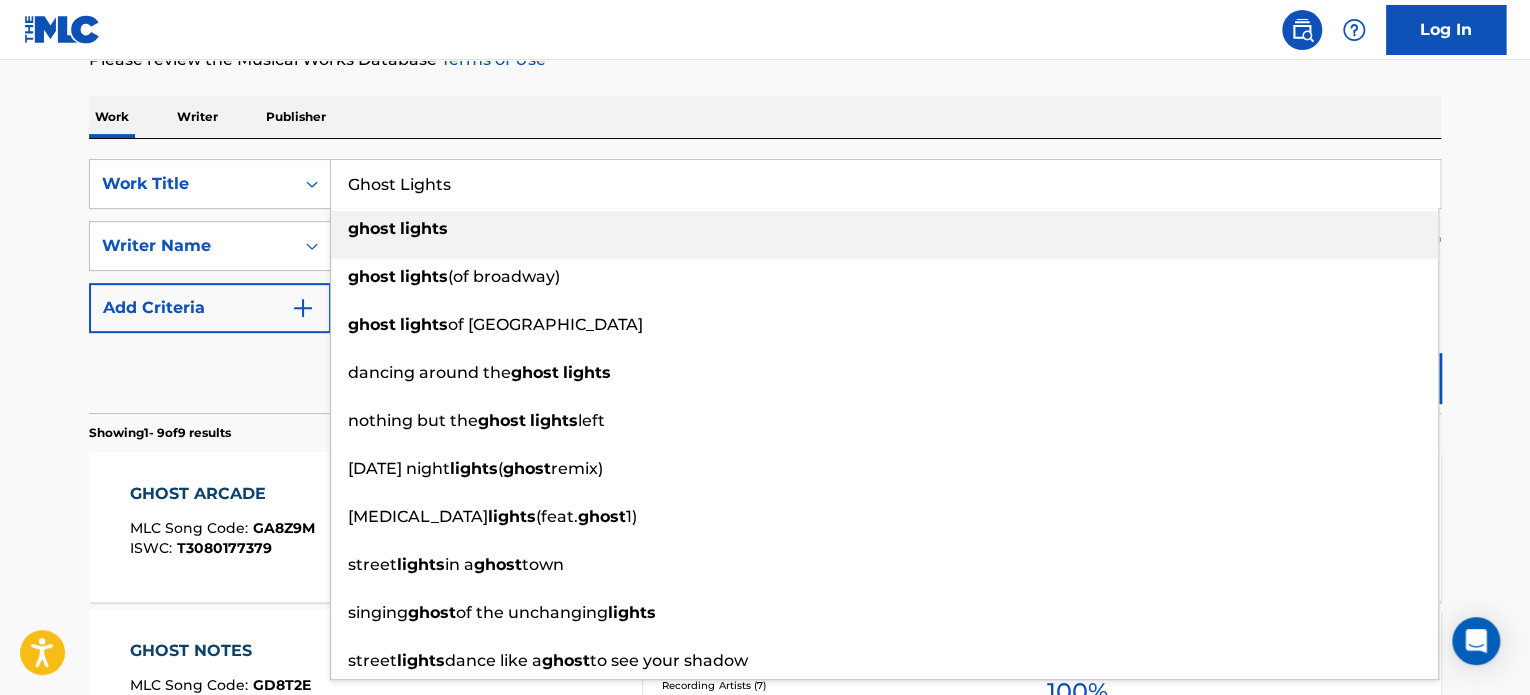 paste on "Secret's Out" 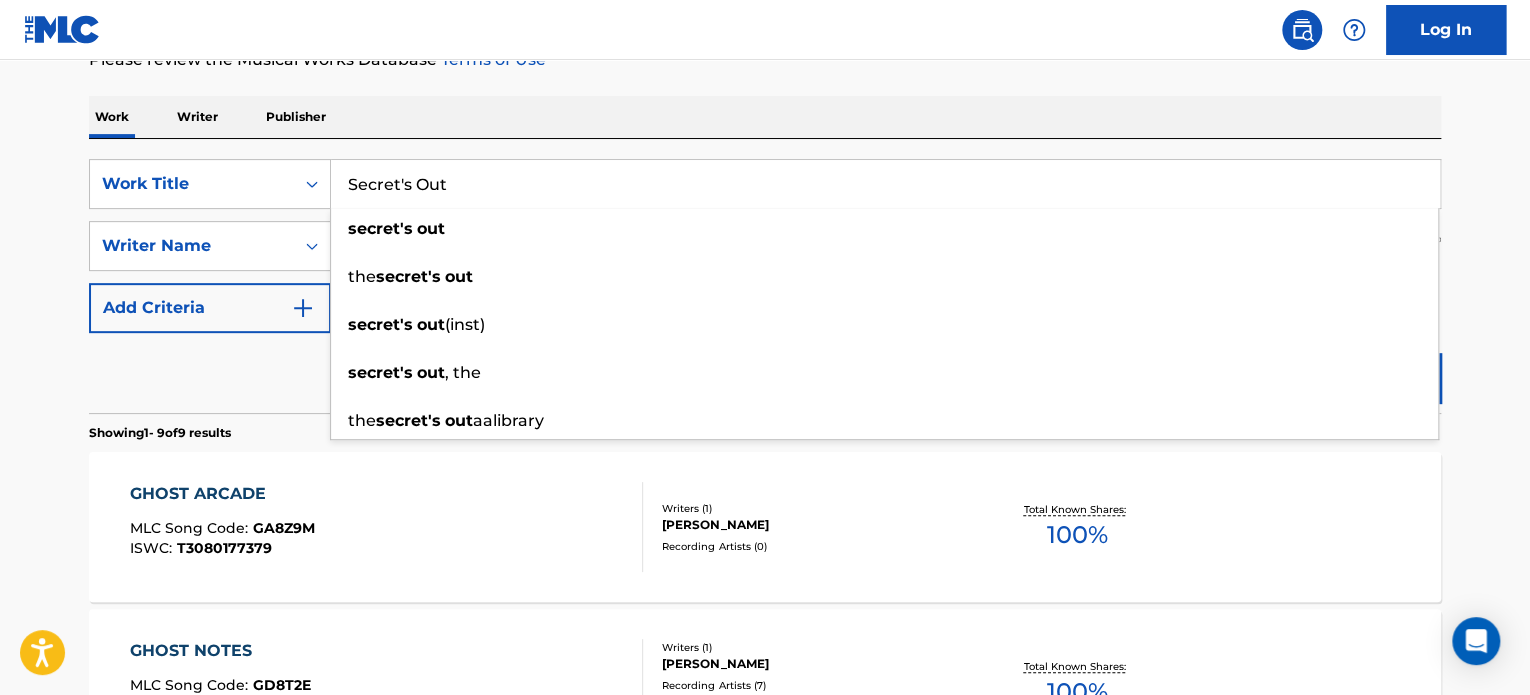 click on "Reset Search Search" at bounding box center [765, 373] 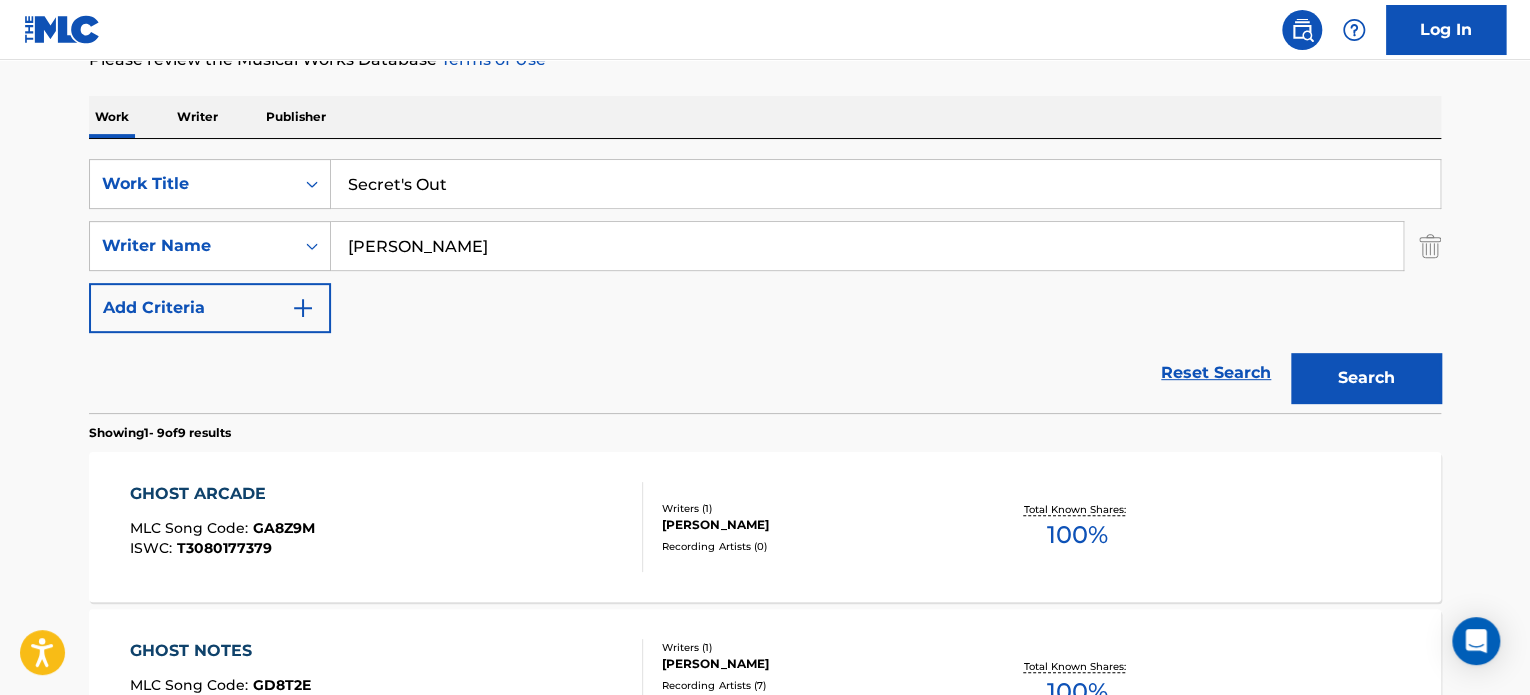click on "[PERSON_NAME]" at bounding box center (867, 246) 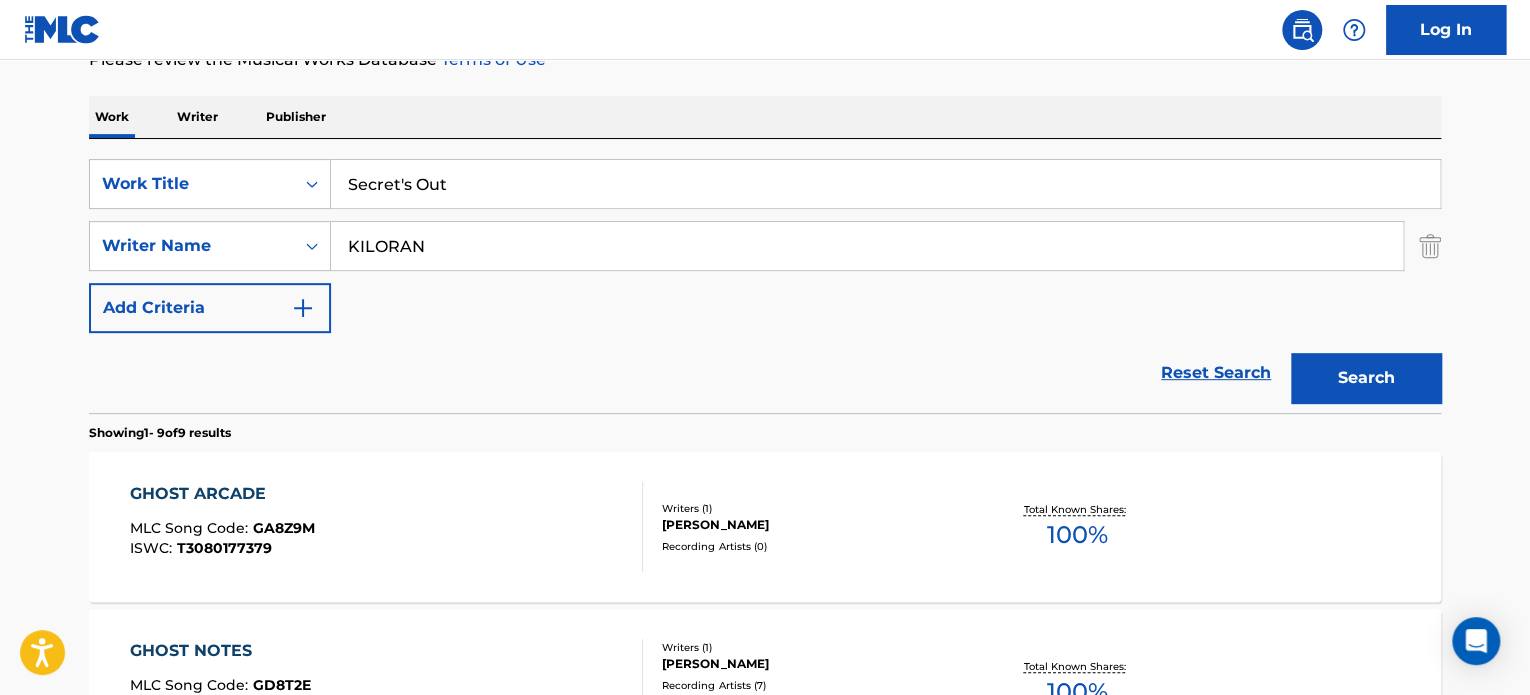 click on "KILORAN" at bounding box center (867, 246) 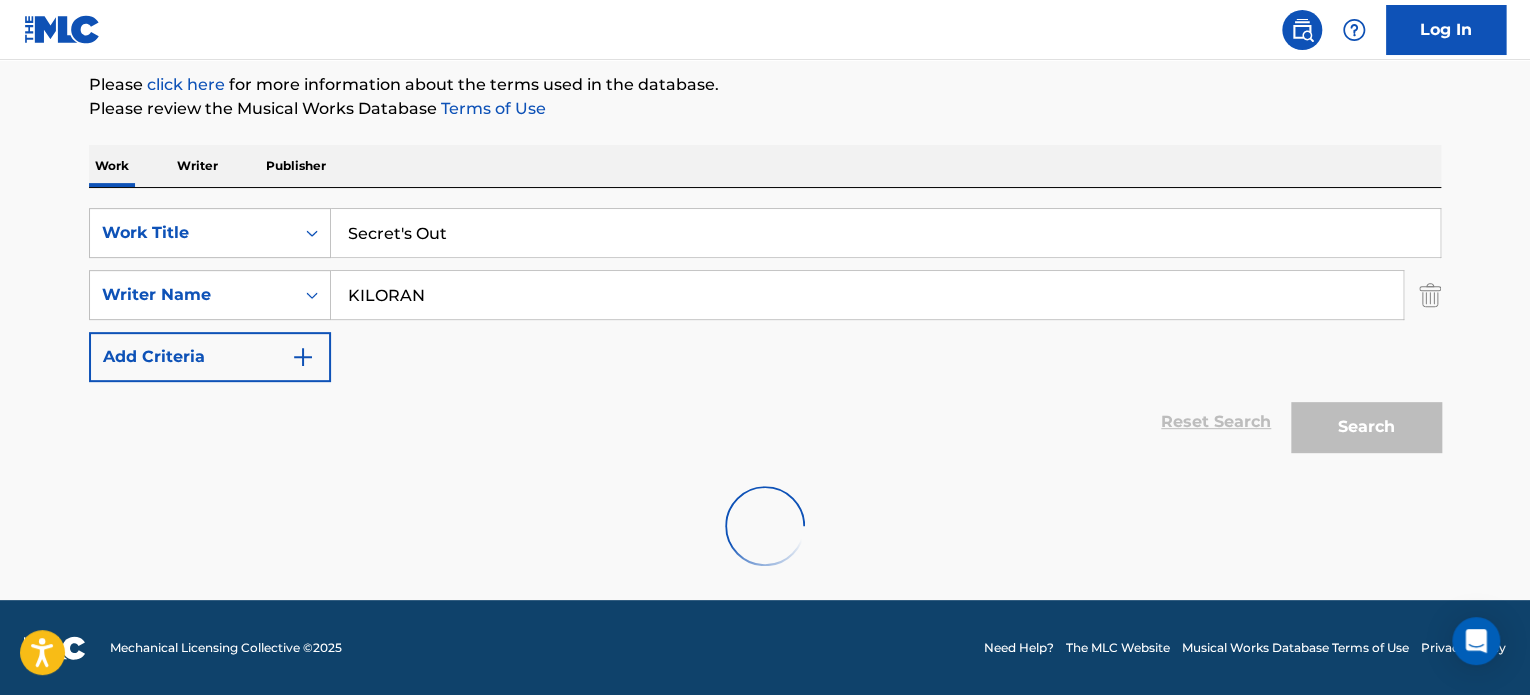 scroll, scrollTop: 286, scrollLeft: 0, axis: vertical 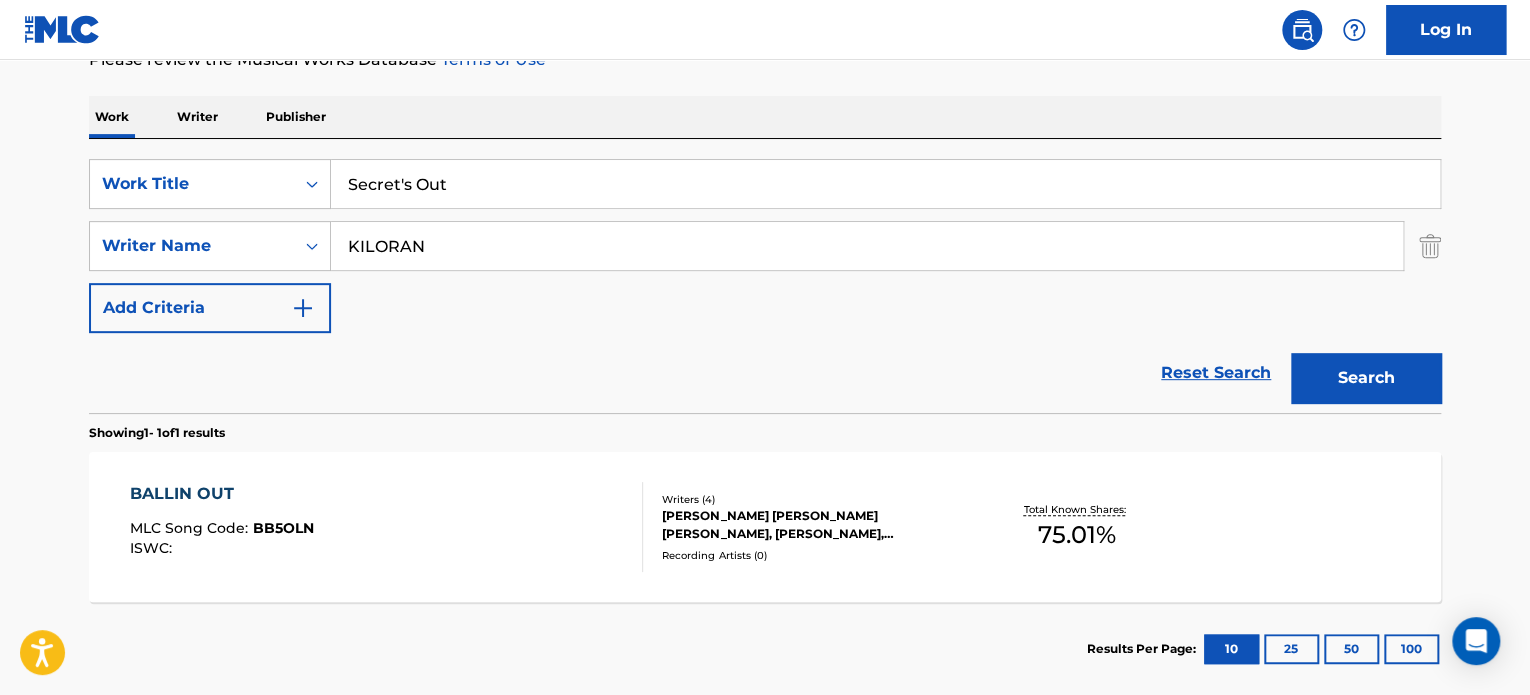 click on "Secret's Out" at bounding box center [885, 184] 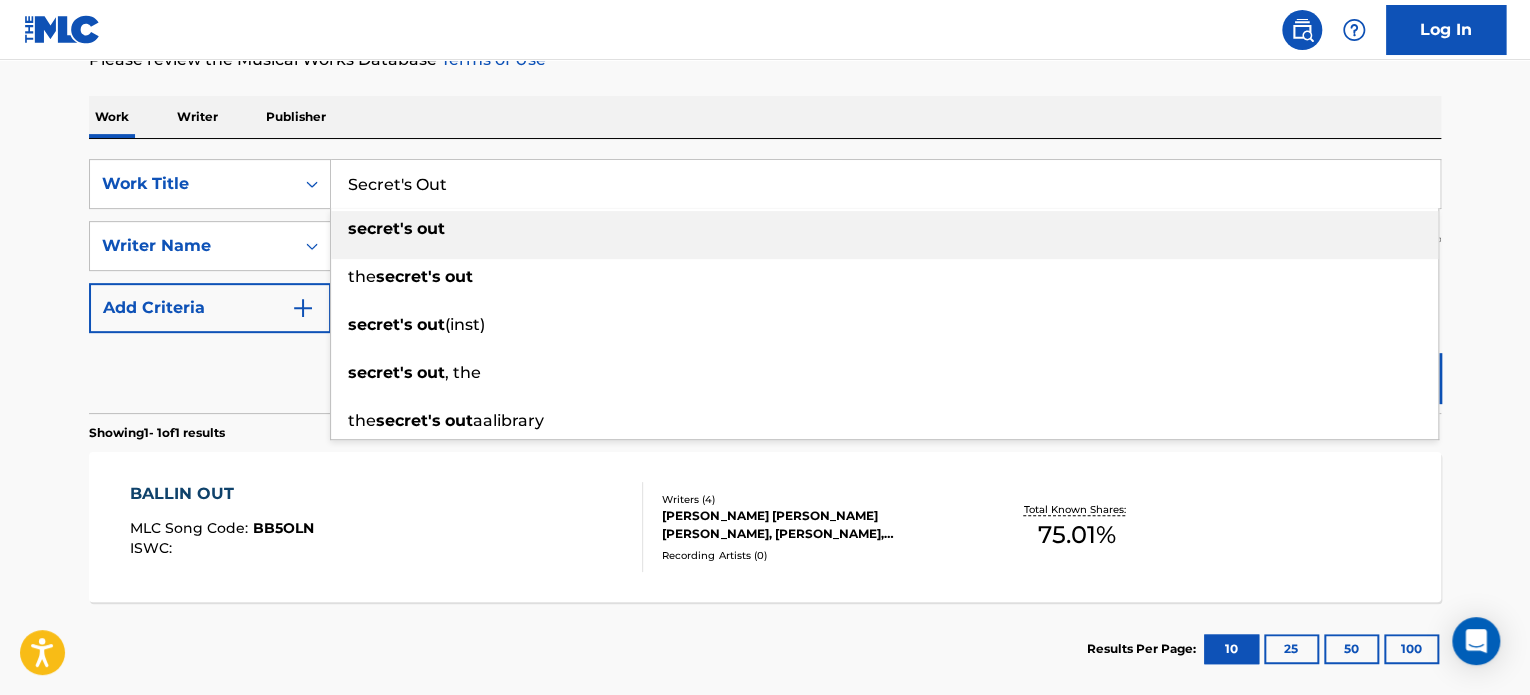 paste on "I Hate This Song" 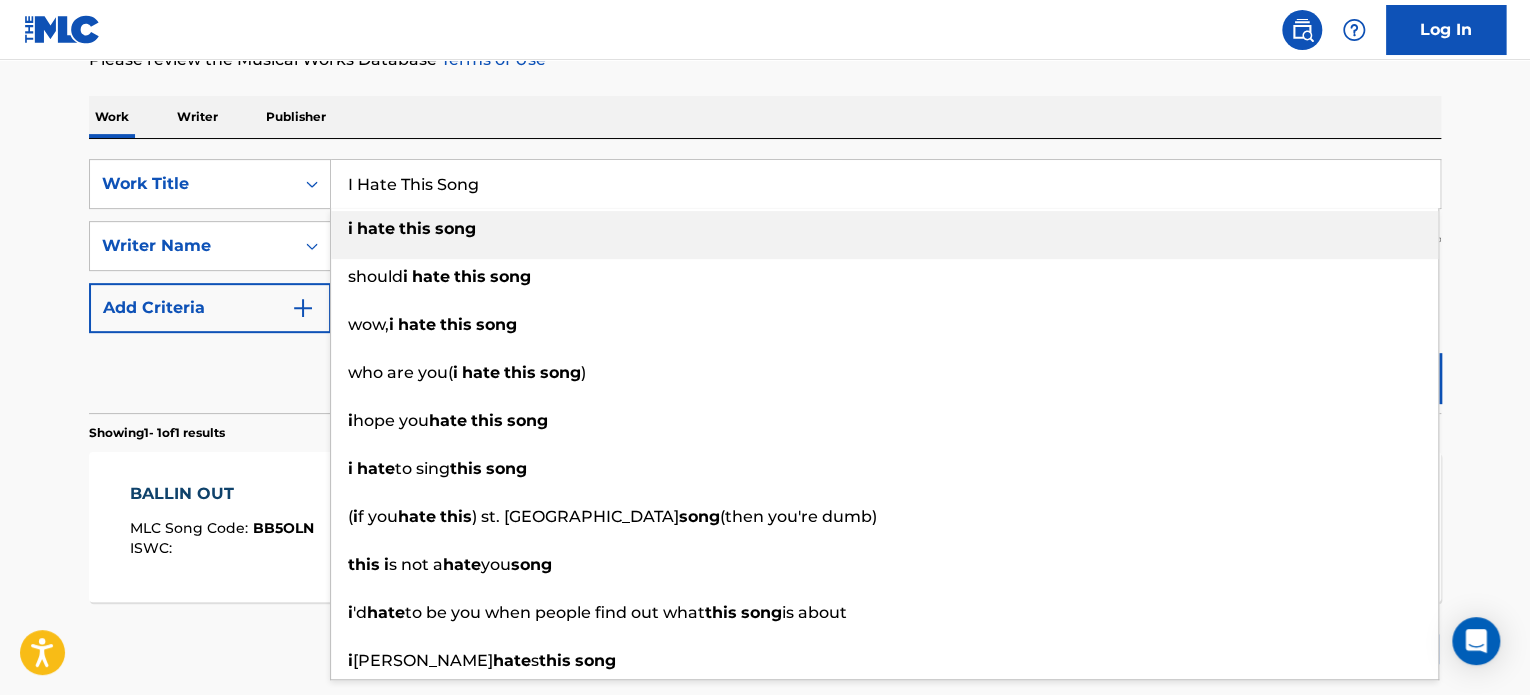 click on "Reset Search Search" at bounding box center (765, 373) 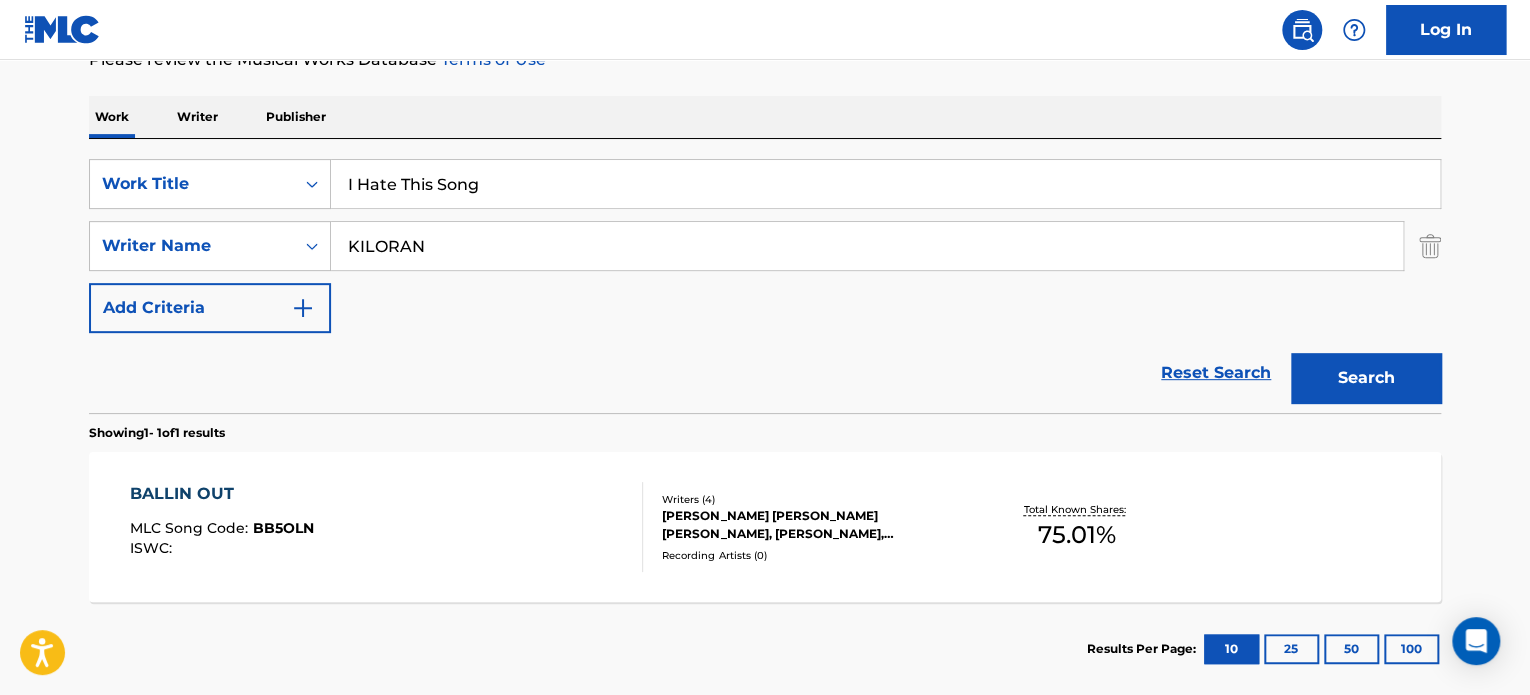click on "Search" at bounding box center (1366, 378) 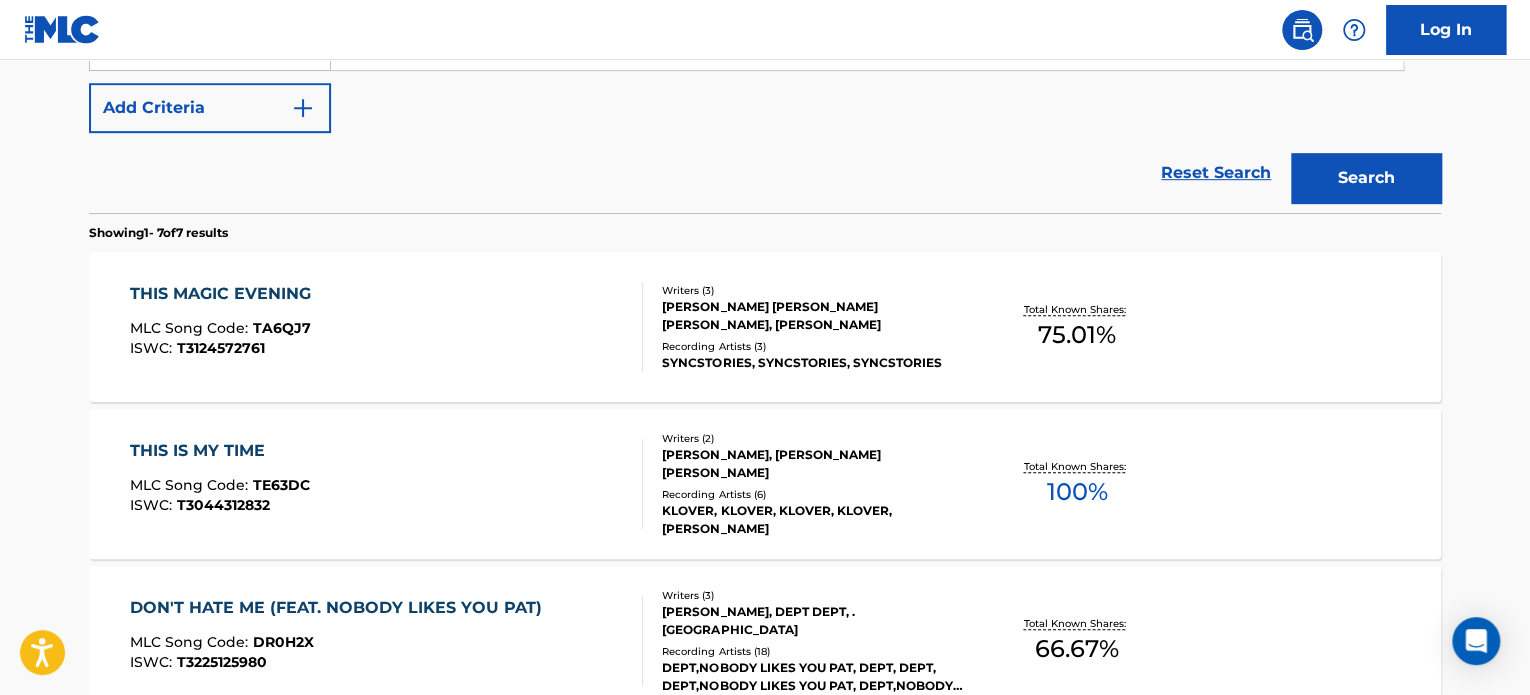 scroll, scrollTop: 286, scrollLeft: 0, axis: vertical 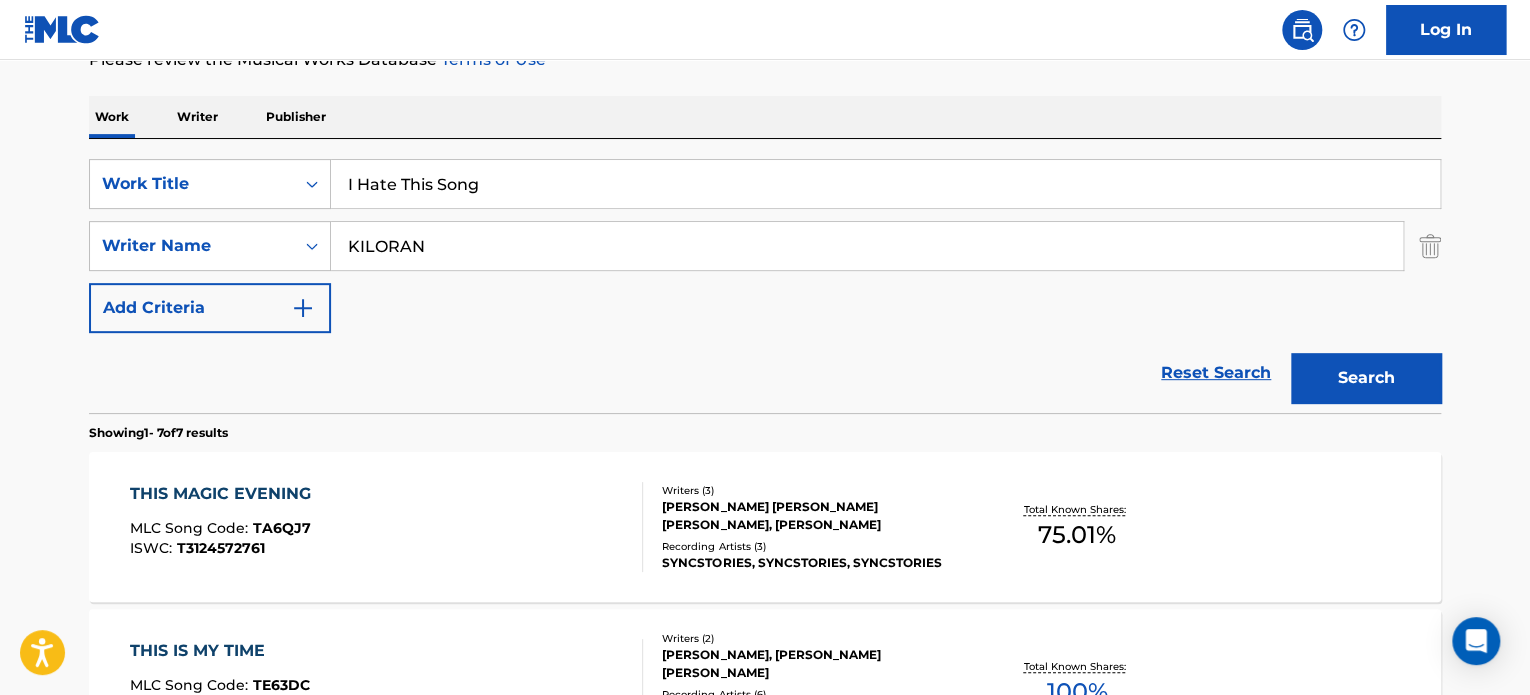 click on "I Hate This Song" at bounding box center (885, 184) 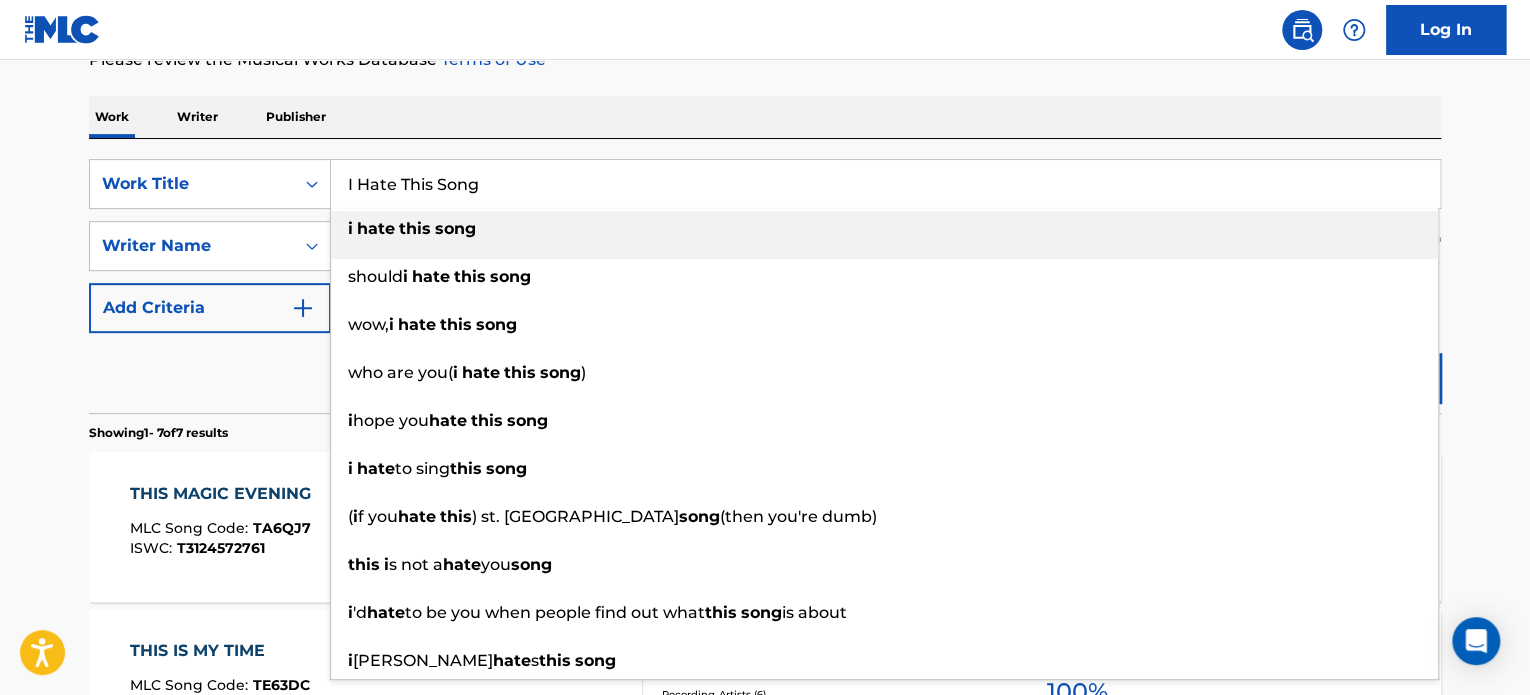 paste on "Wow and Flutter" 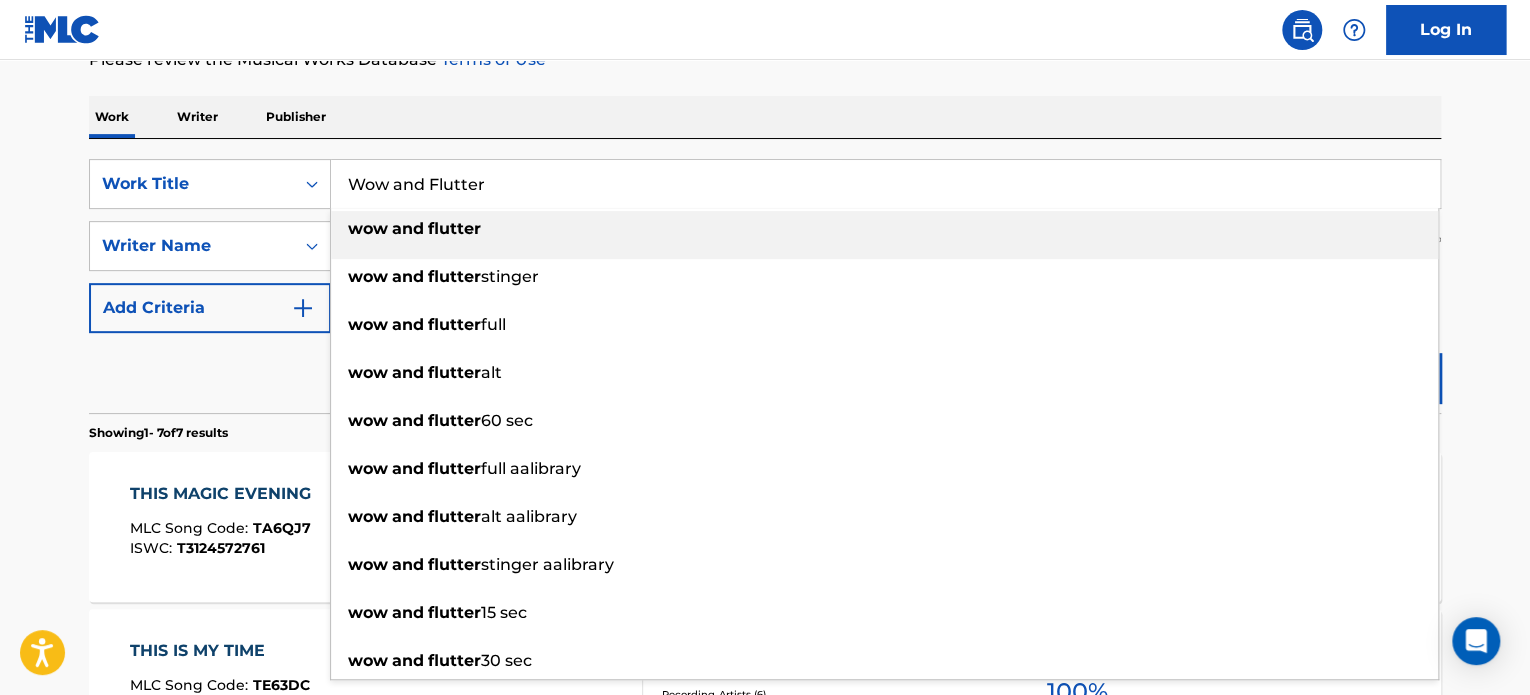 type on "Wow and Flutter" 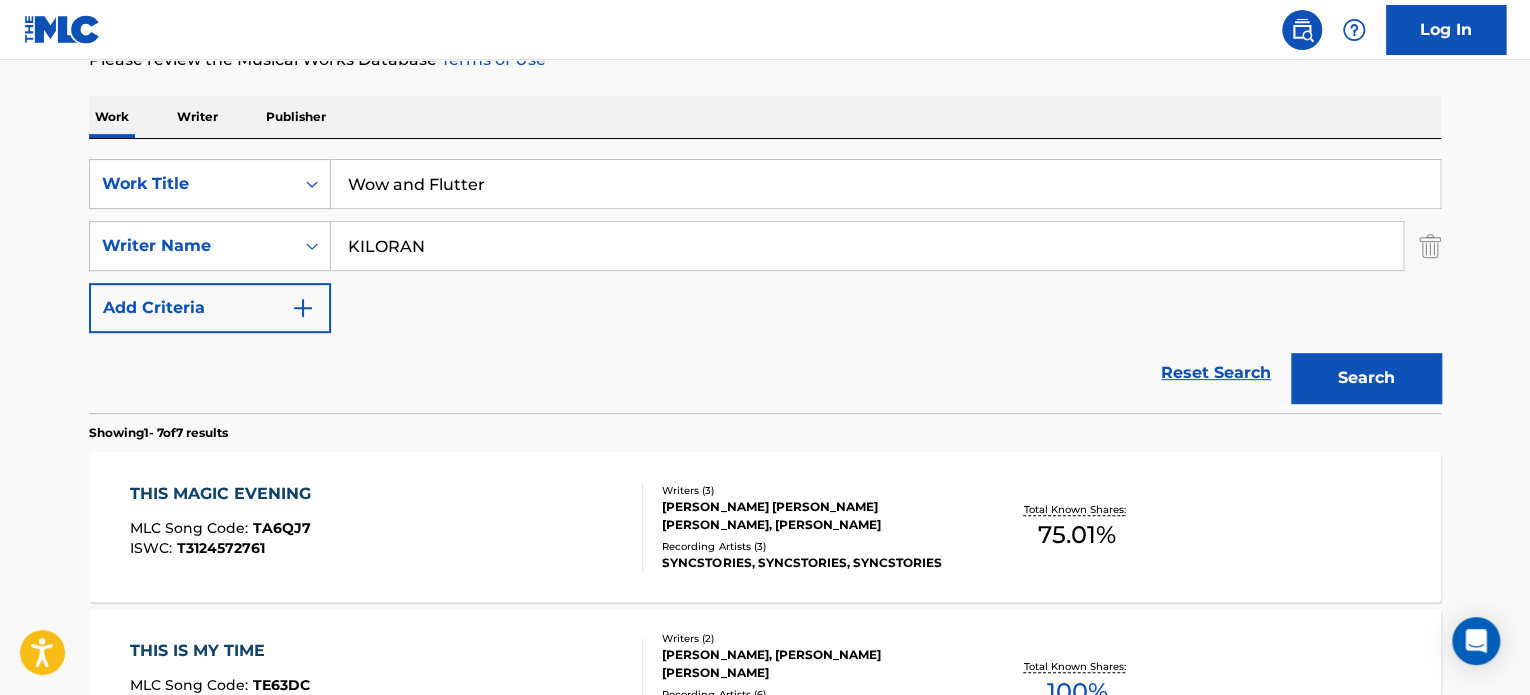 click on "KILORAN" at bounding box center (867, 246) 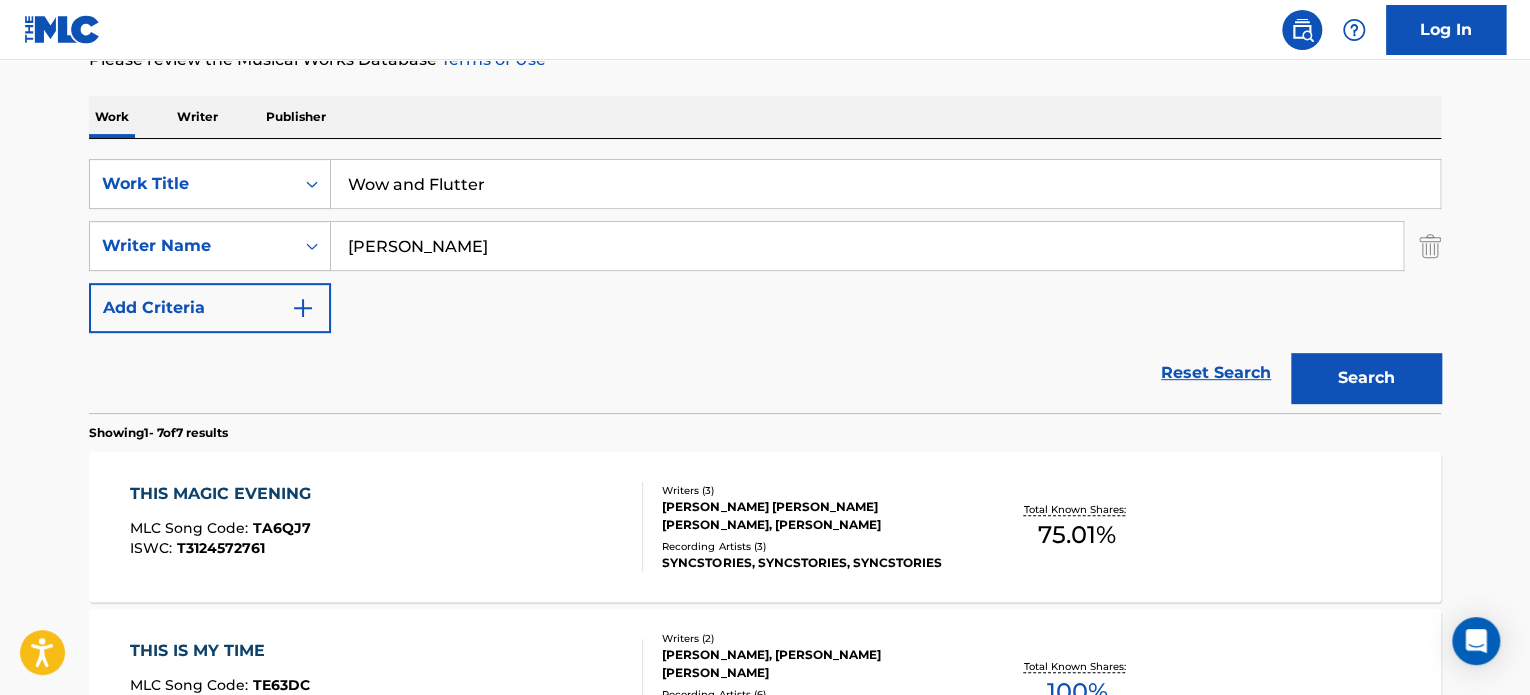 click on "[PERSON_NAME]" at bounding box center (867, 246) 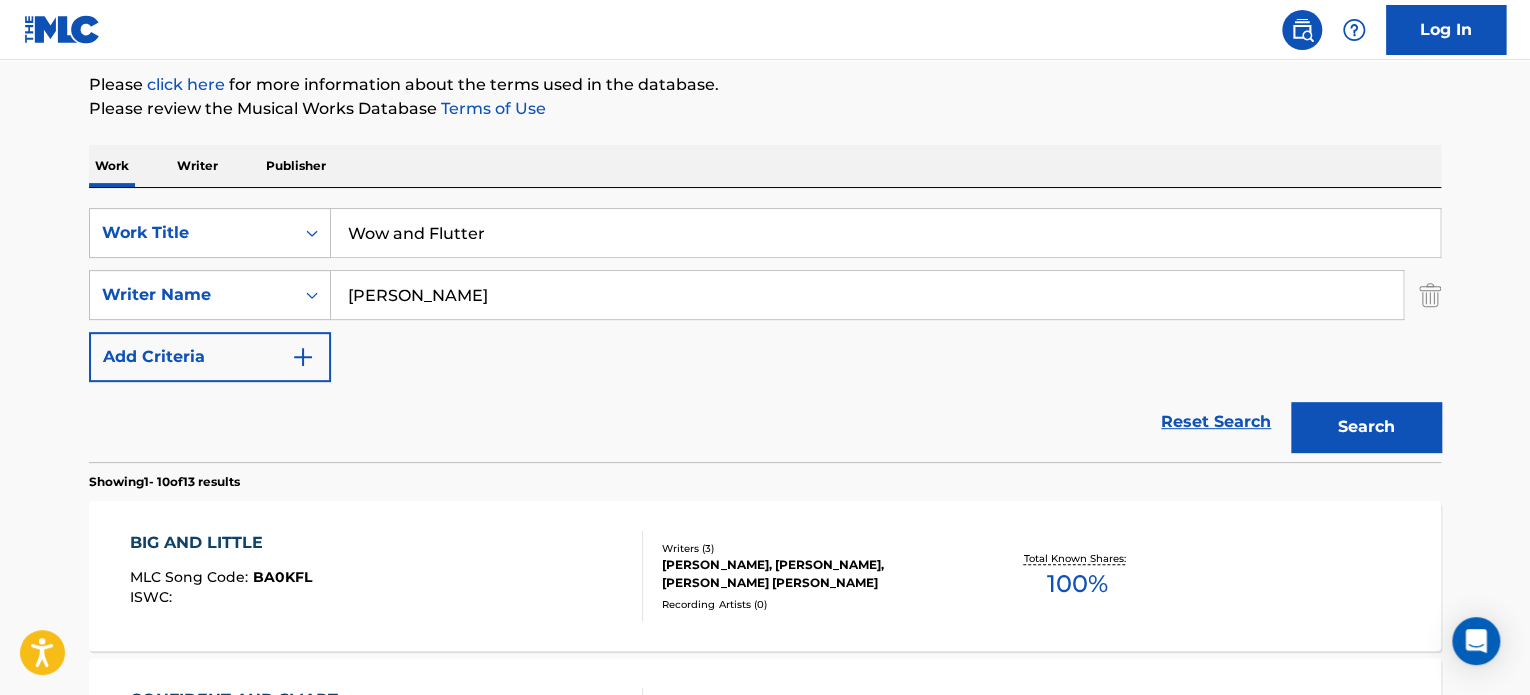 scroll, scrollTop: 286, scrollLeft: 0, axis: vertical 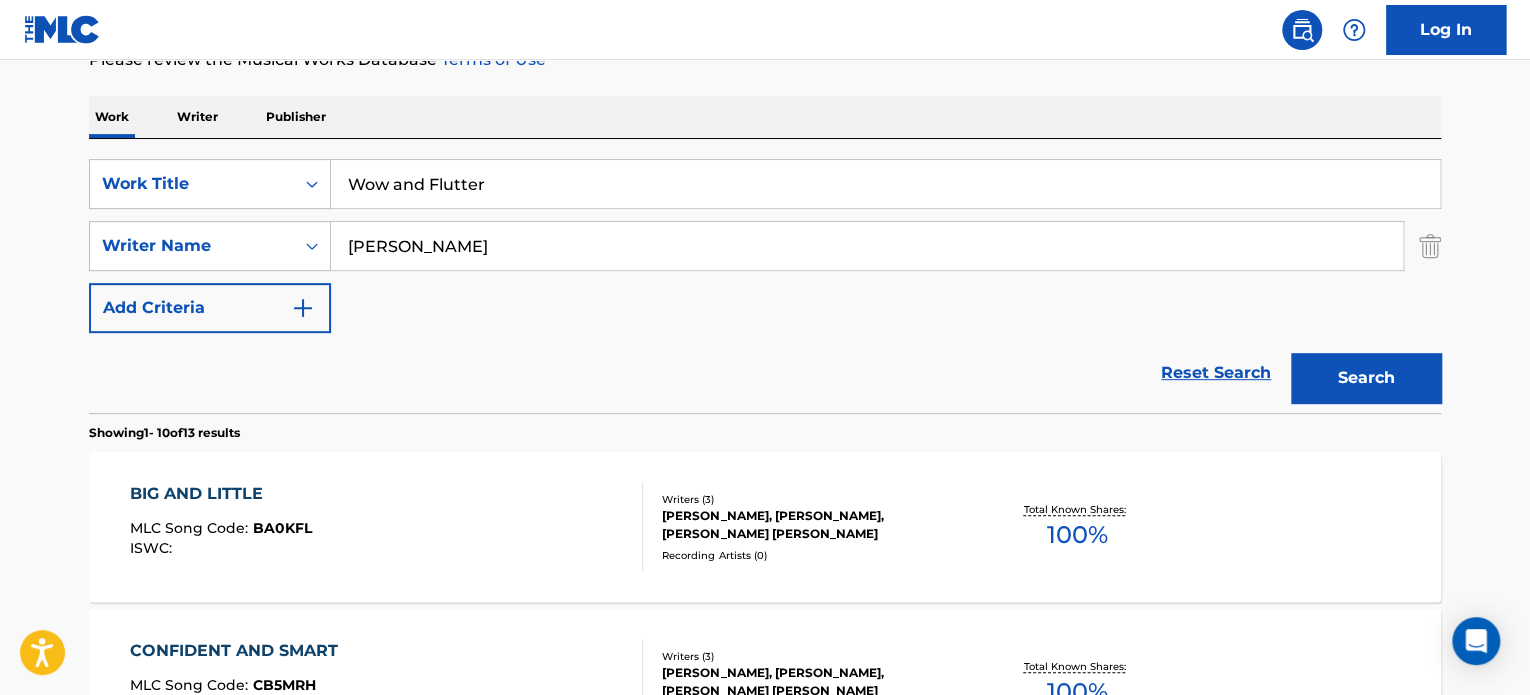 click on "Wow and Flutter" at bounding box center [885, 184] 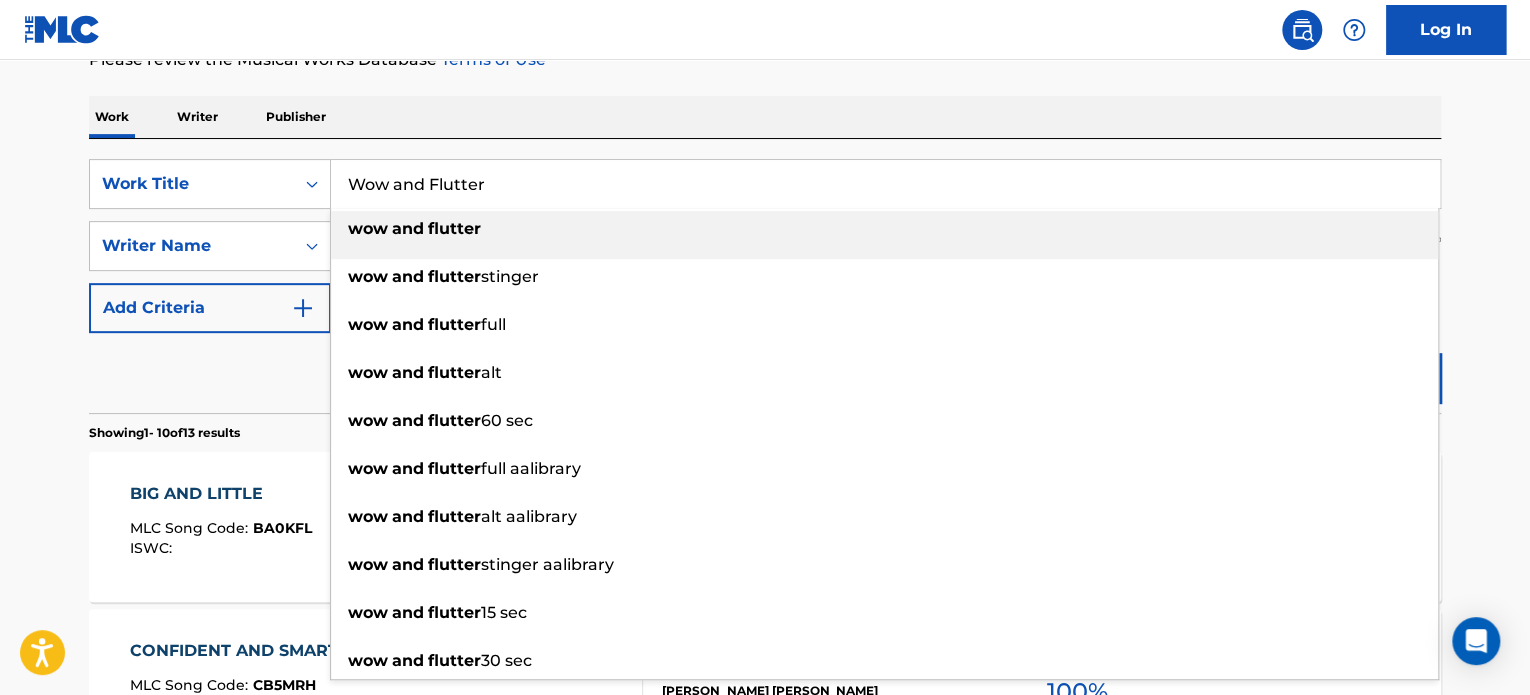 paste on "Silver Lining" 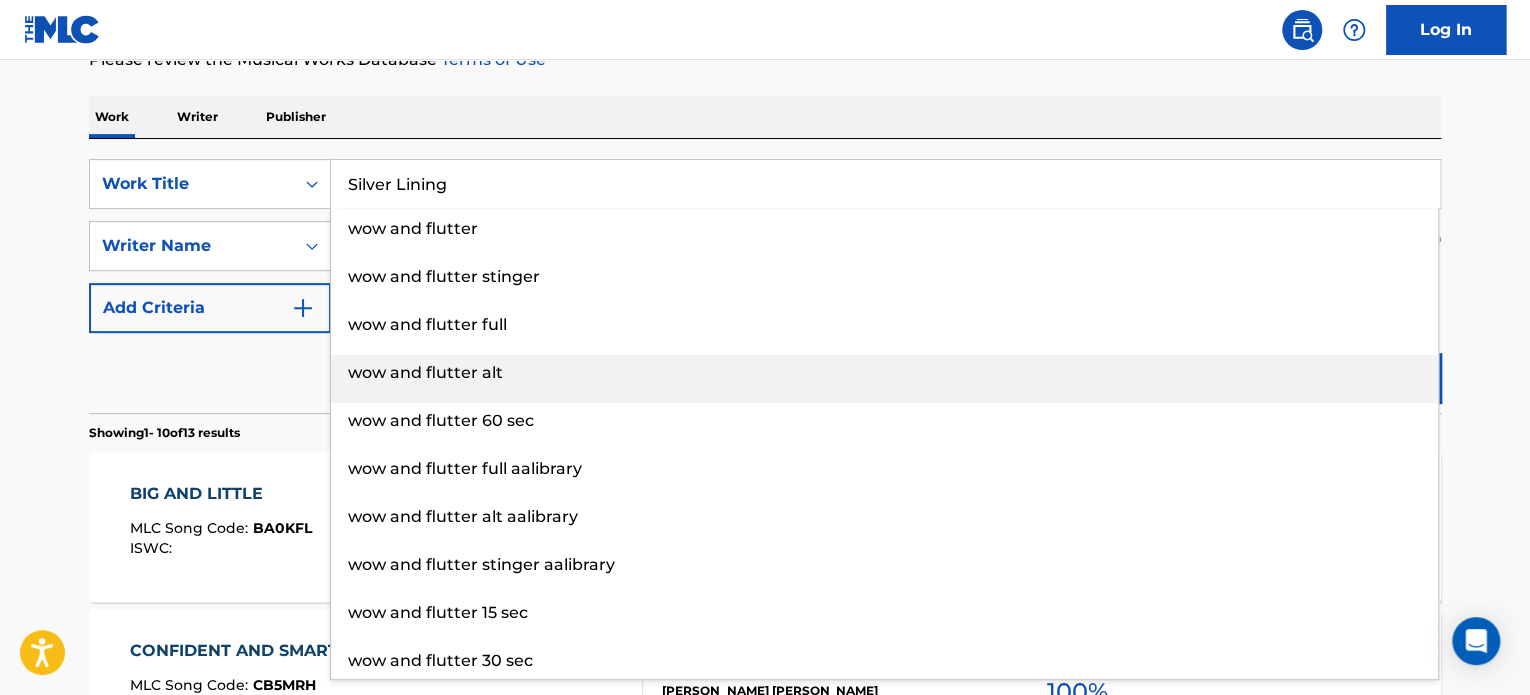type on "Silver Lining" 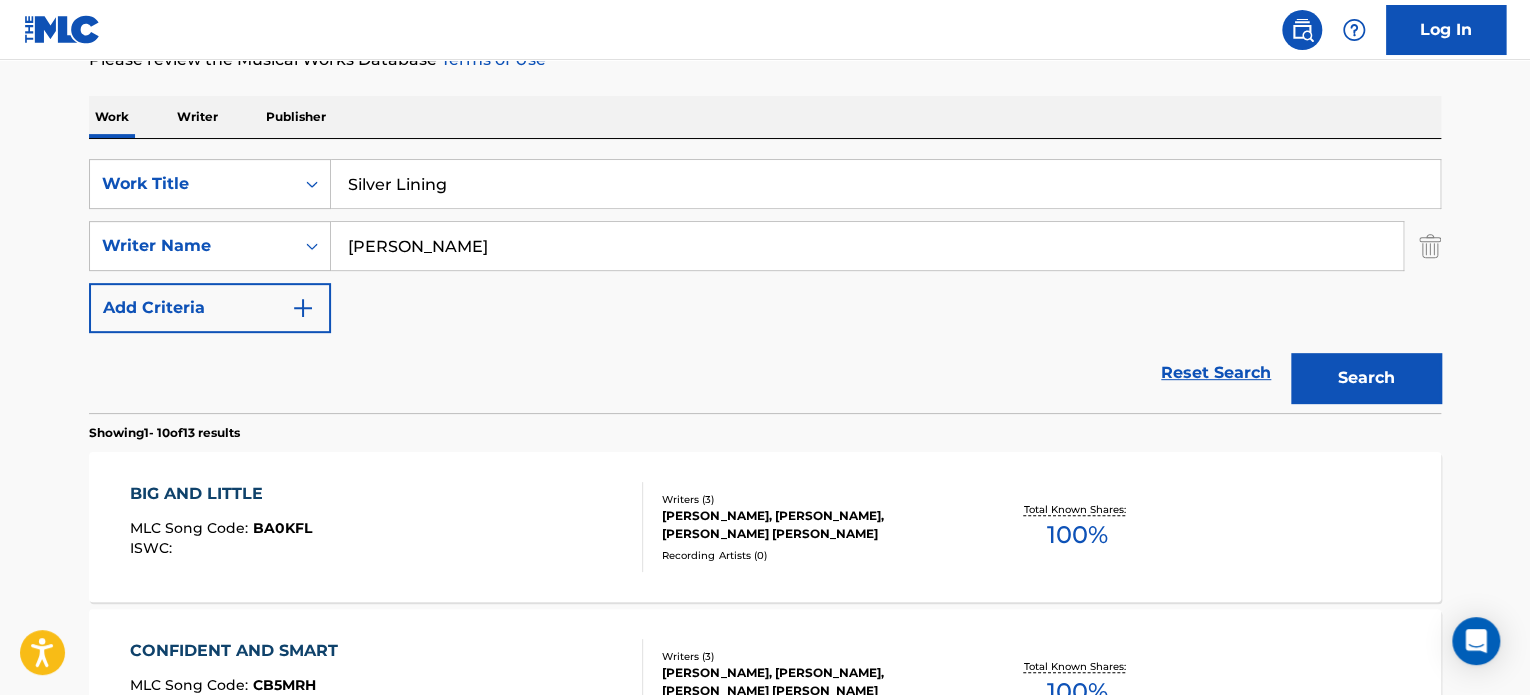 click on "[PERSON_NAME]" at bounding box center (867, 246) 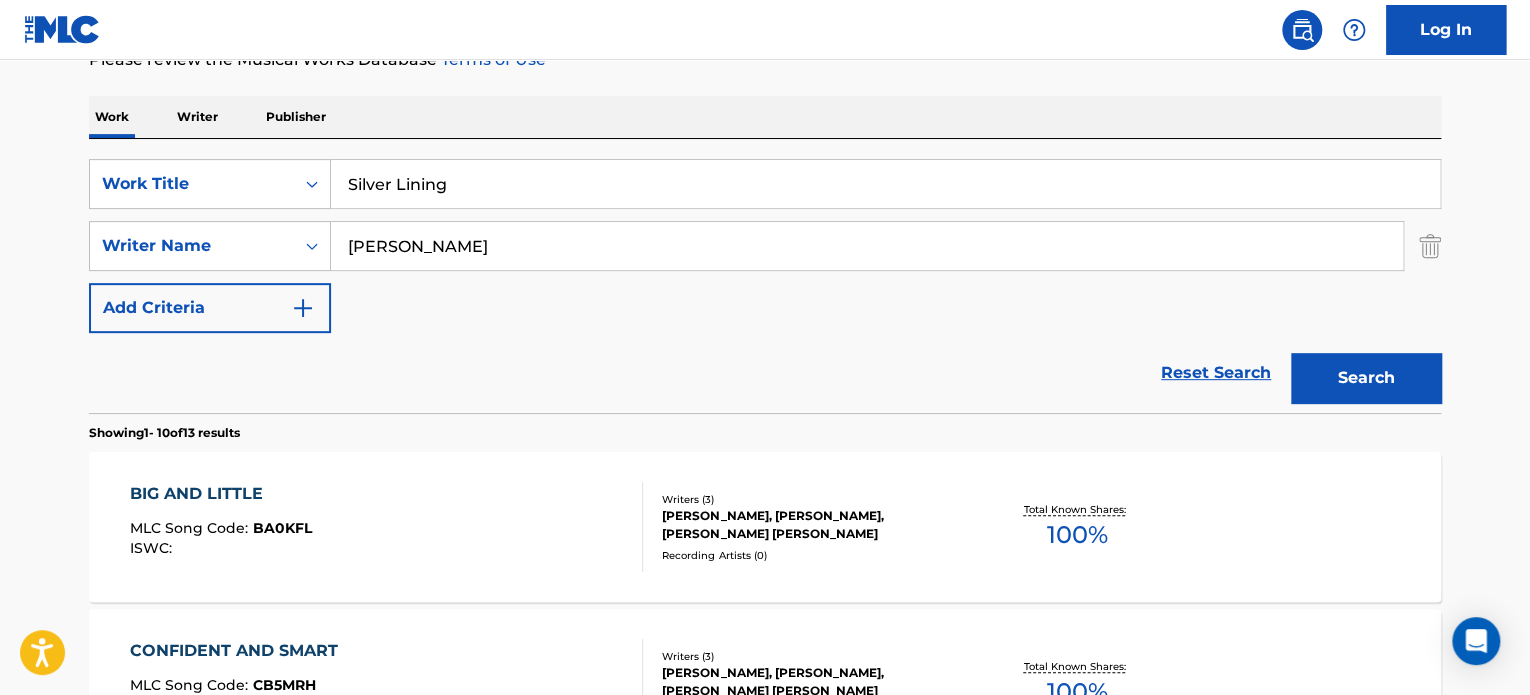 click on "[PERSON_NAME]" at bounding box center (867, 246) 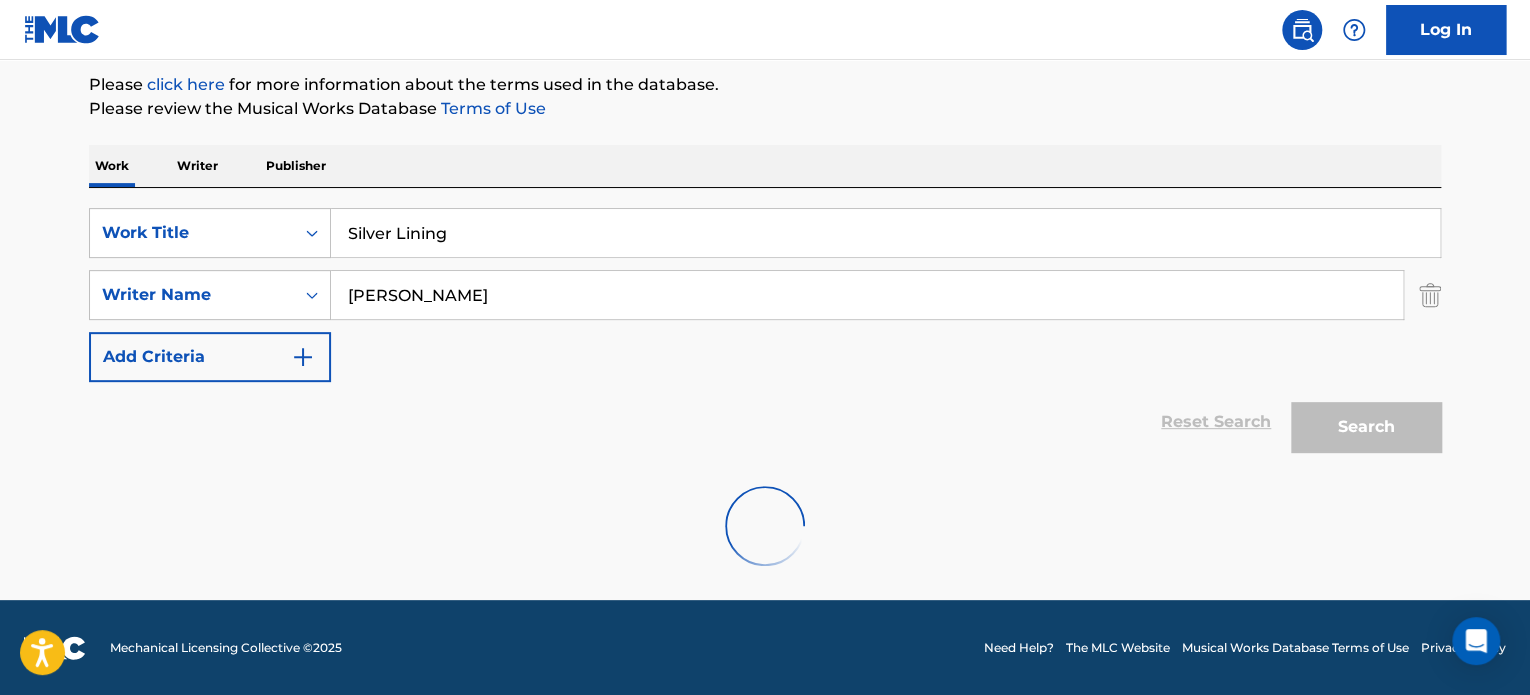scroll, scrollTop: 286, scrollLeft: 0, axis: vertical 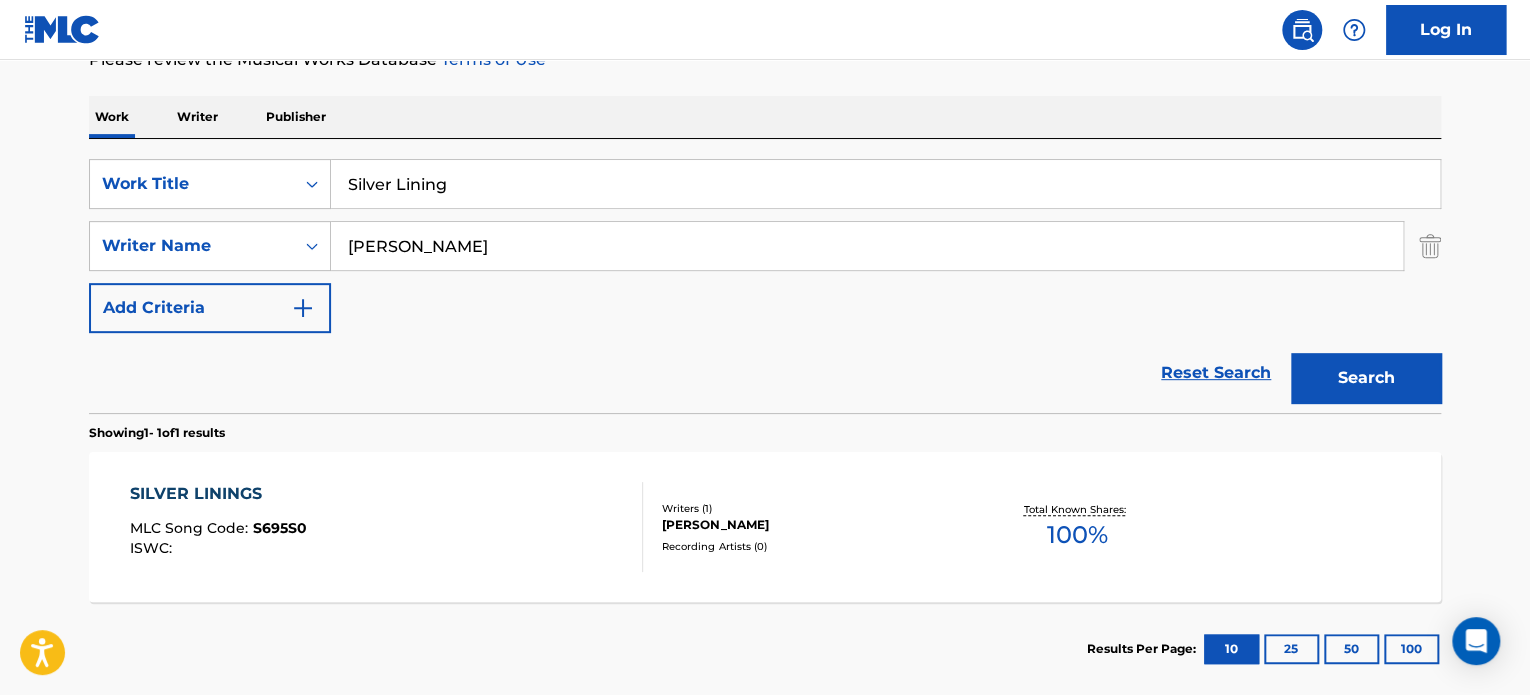 click on "SILVER LININGS MLC Song Code : S695S0 ISWC :" at bounding box center [387, 527] 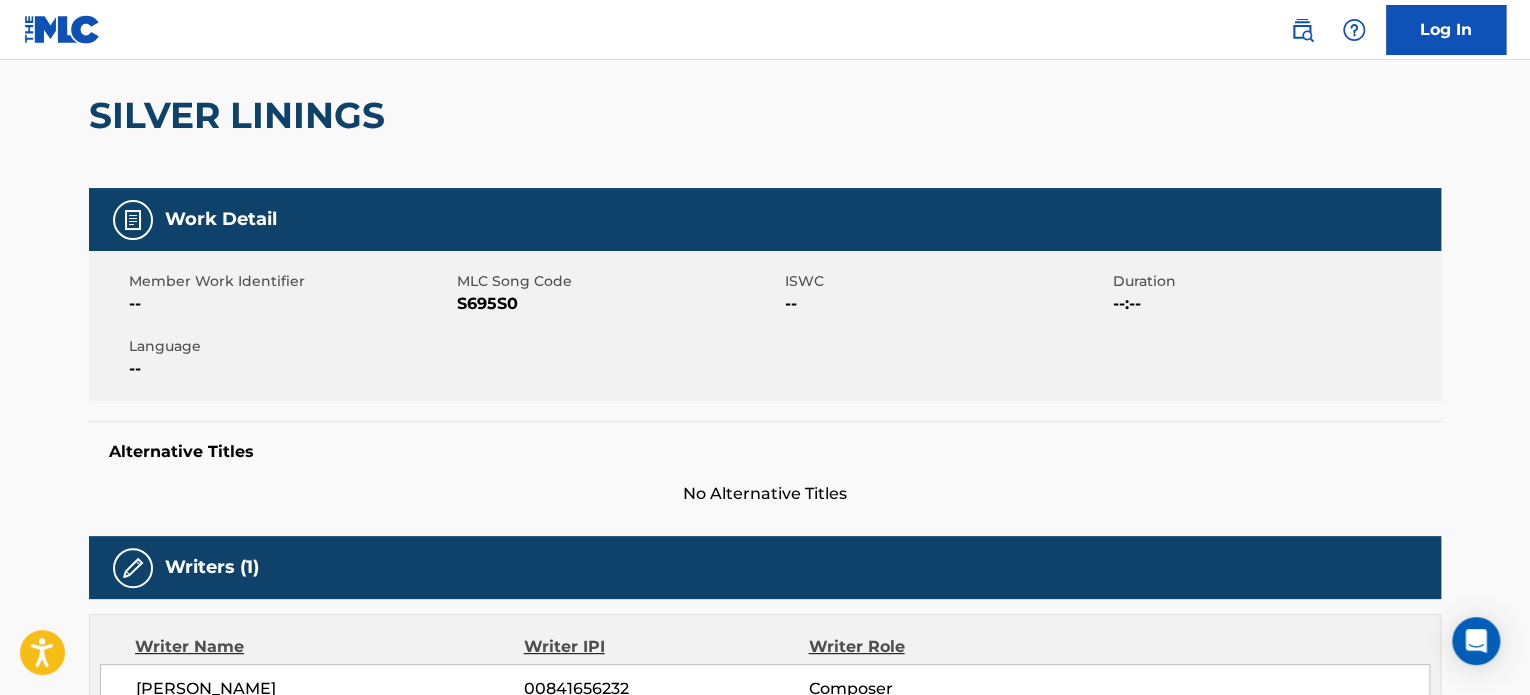 scroll, scrollTop: 0, scrollLeft: 0, axis: both 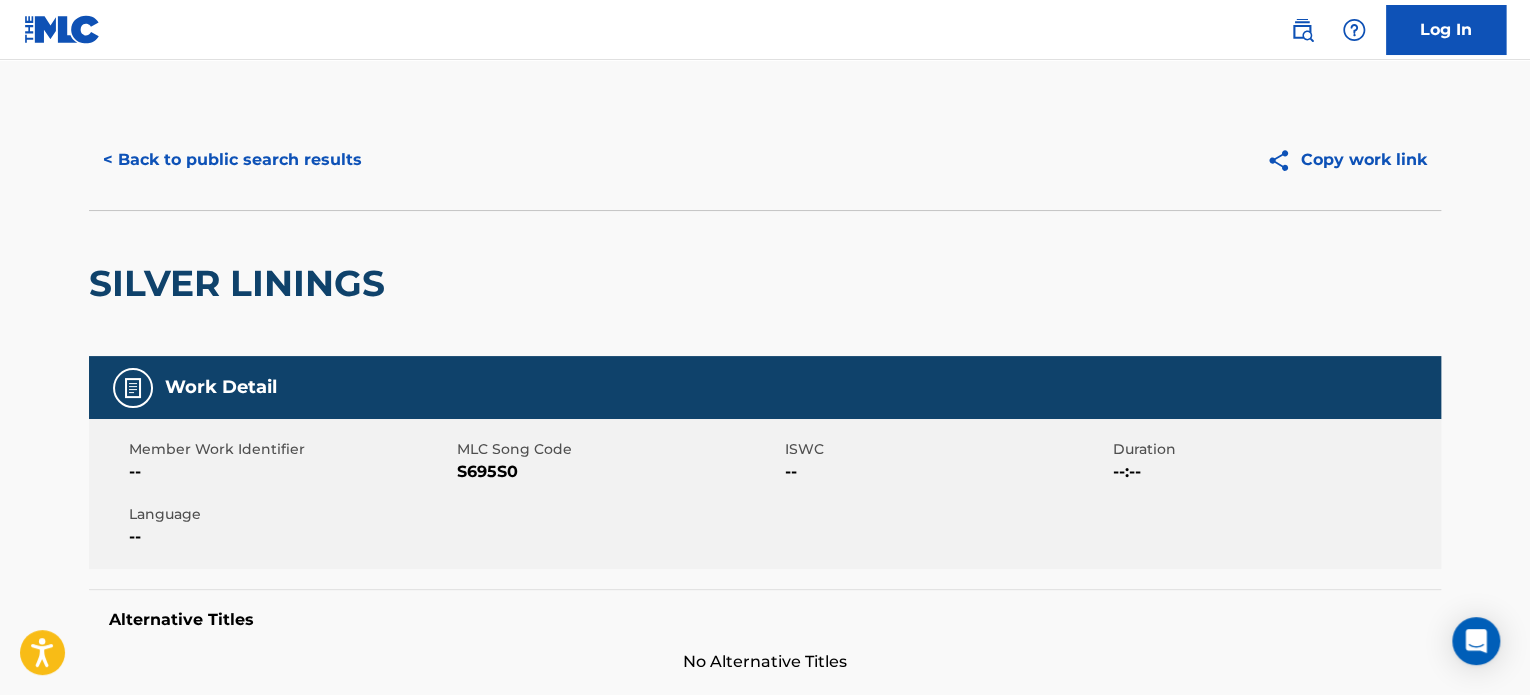 click on "< Back to public search results" at bounding box center (232, 160) 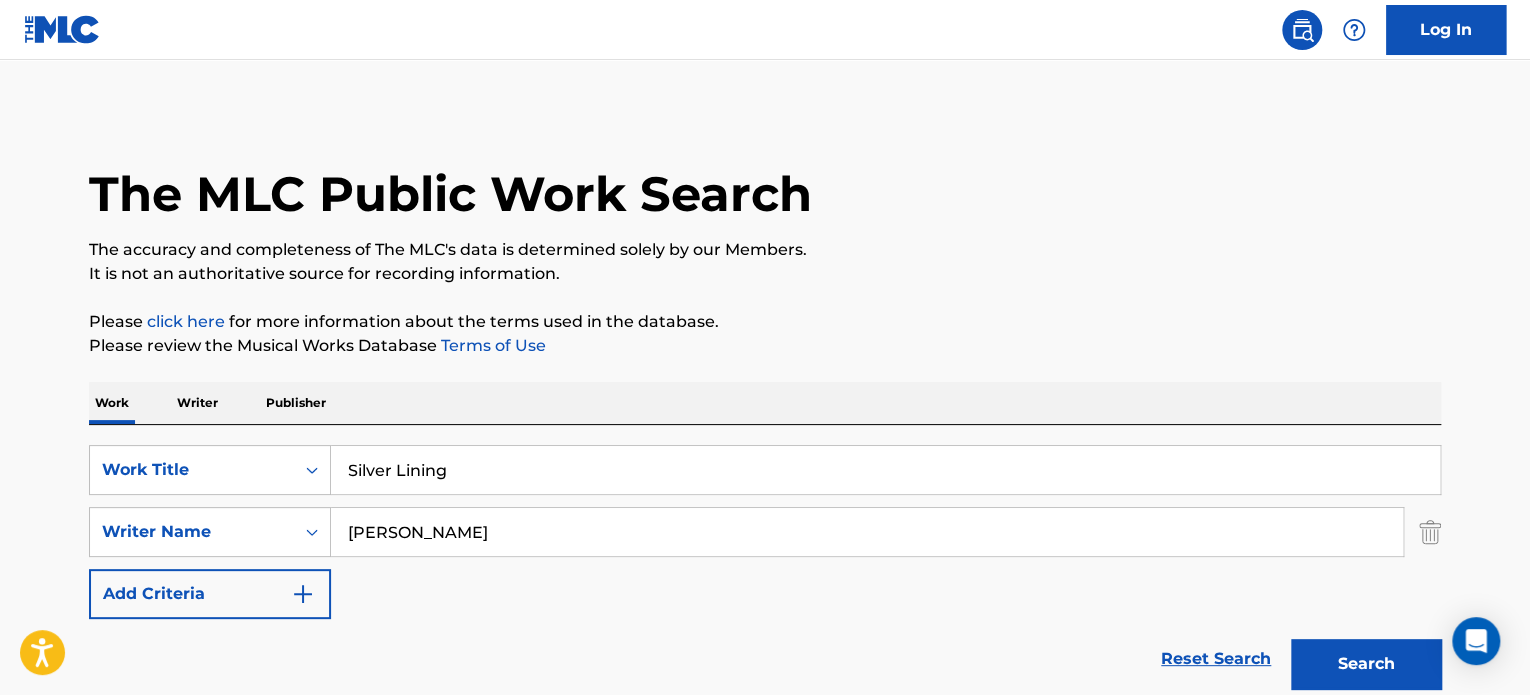 scroll, scrollTop: 278, scrollLeft: 0, axis: vertical 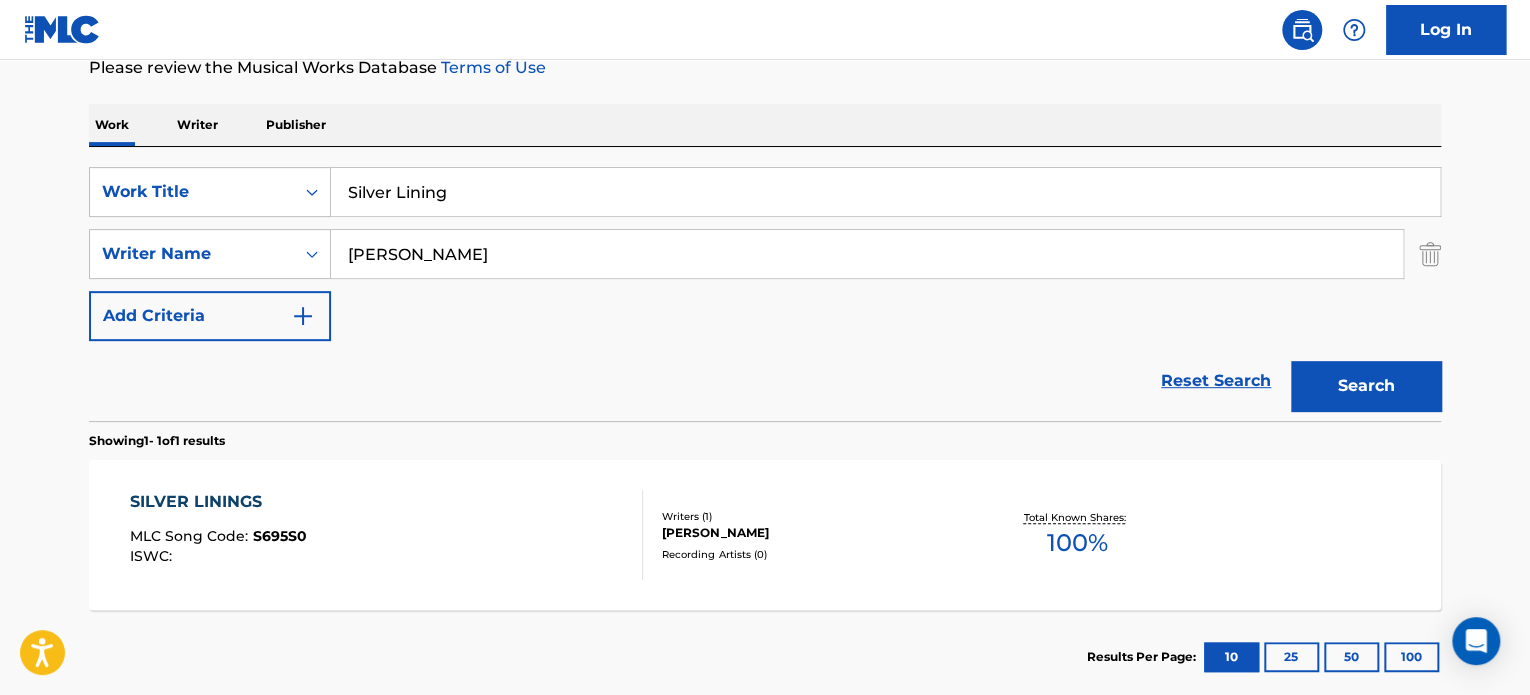 click on "Silver Lining" at bounding box center [885, 192] 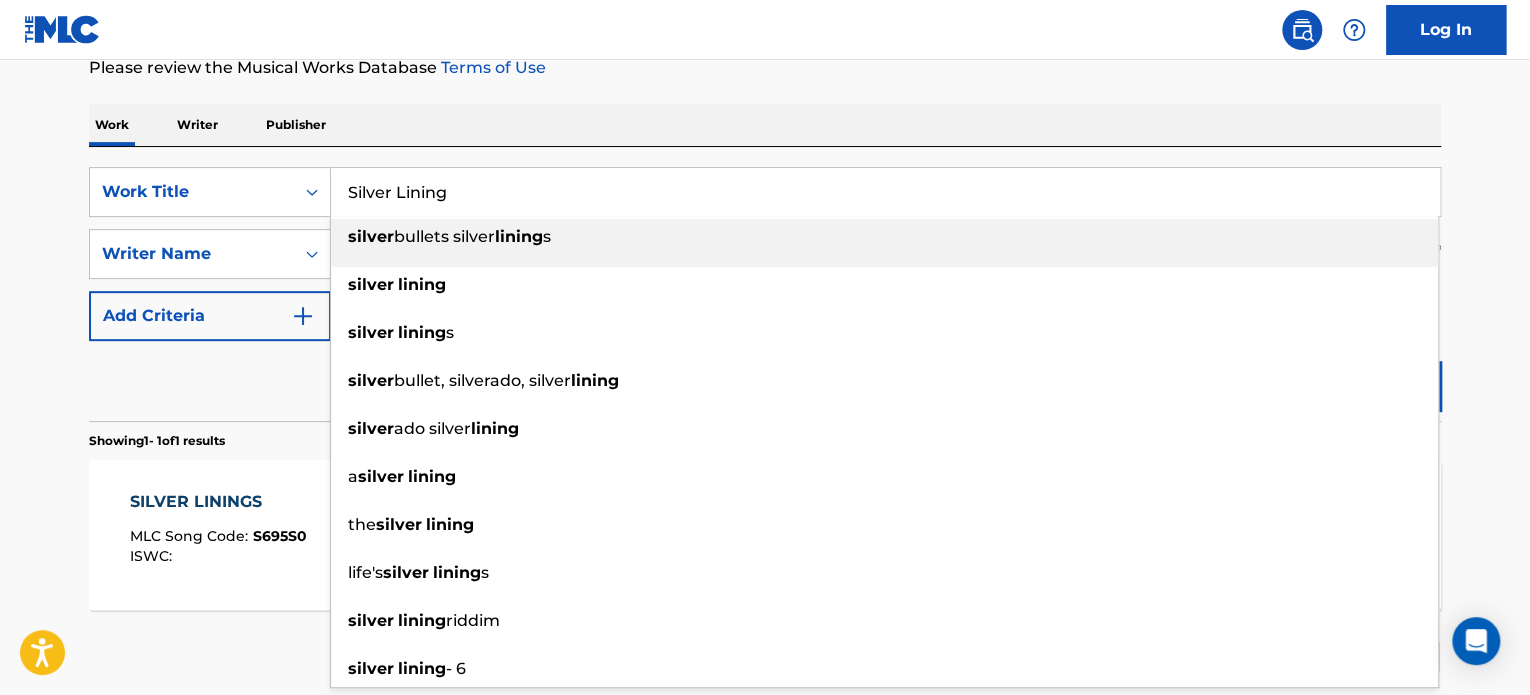 paste on "Ripples of Light" 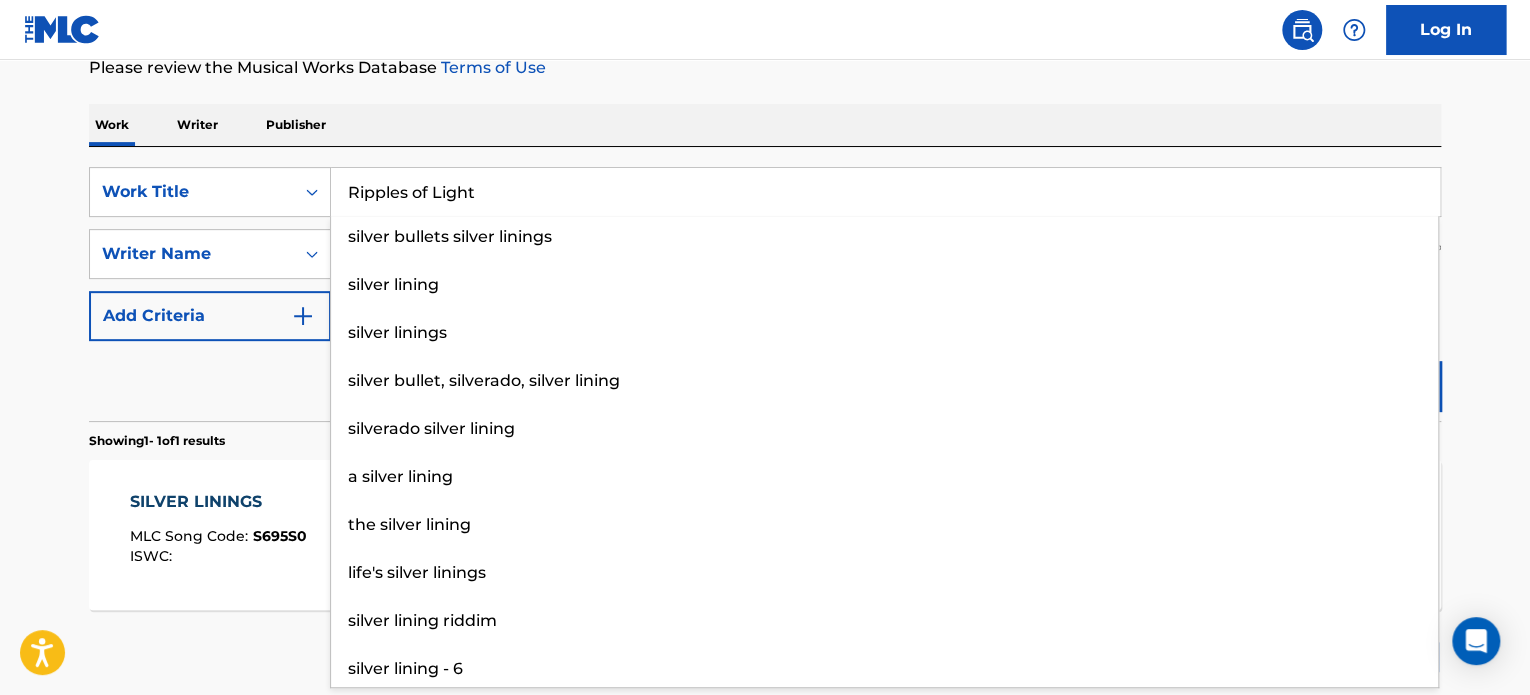 type on "Ripples of Light" 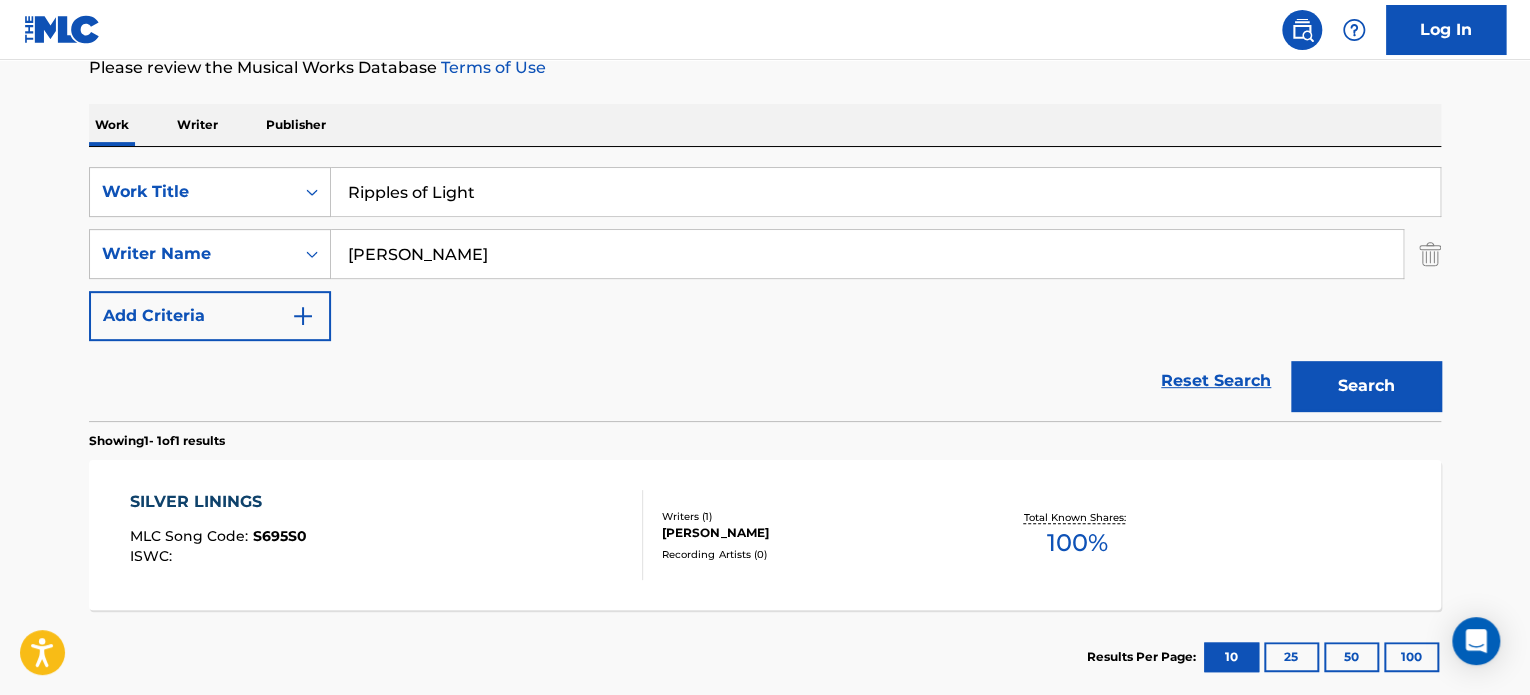 click on "[PERSON_NAME]" at bounding box center (867, 254) 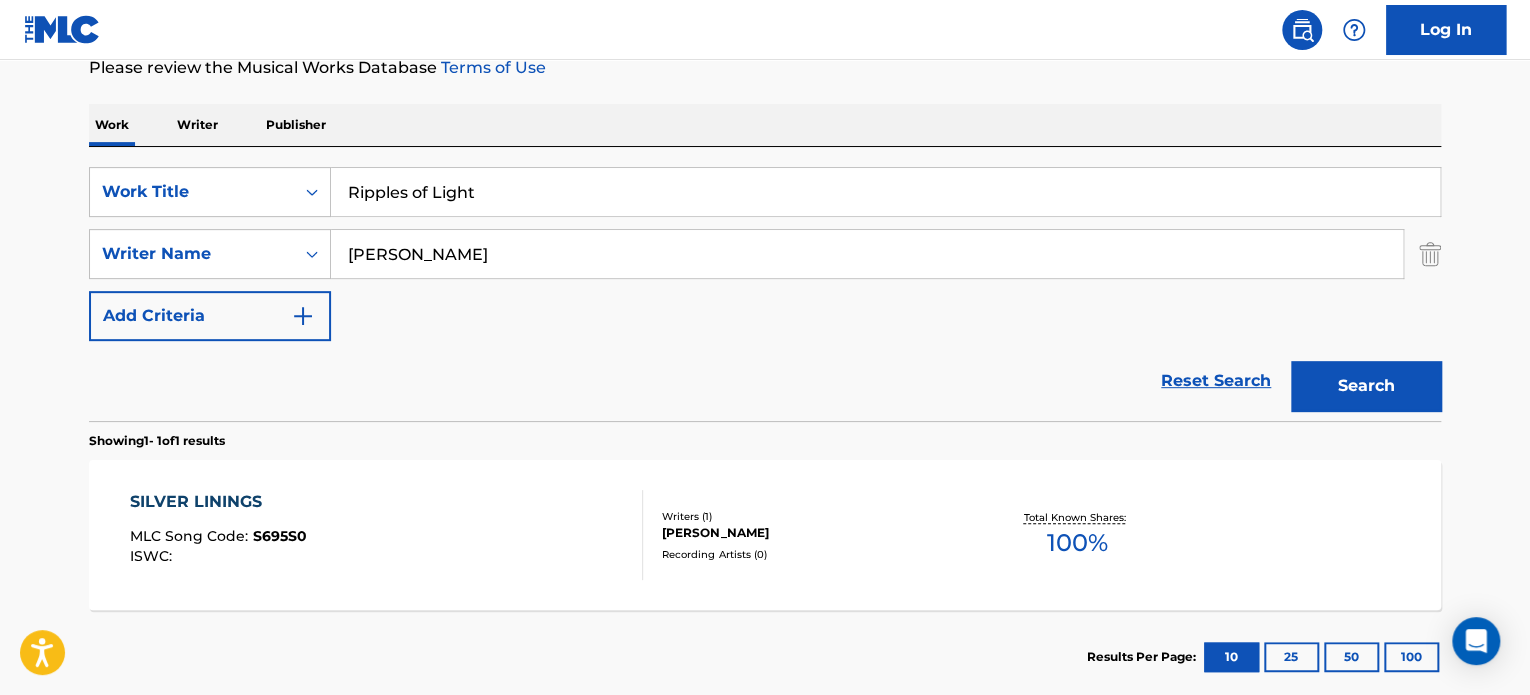 click on "[PERSON_NAME]" at bounding box center [867, 254] 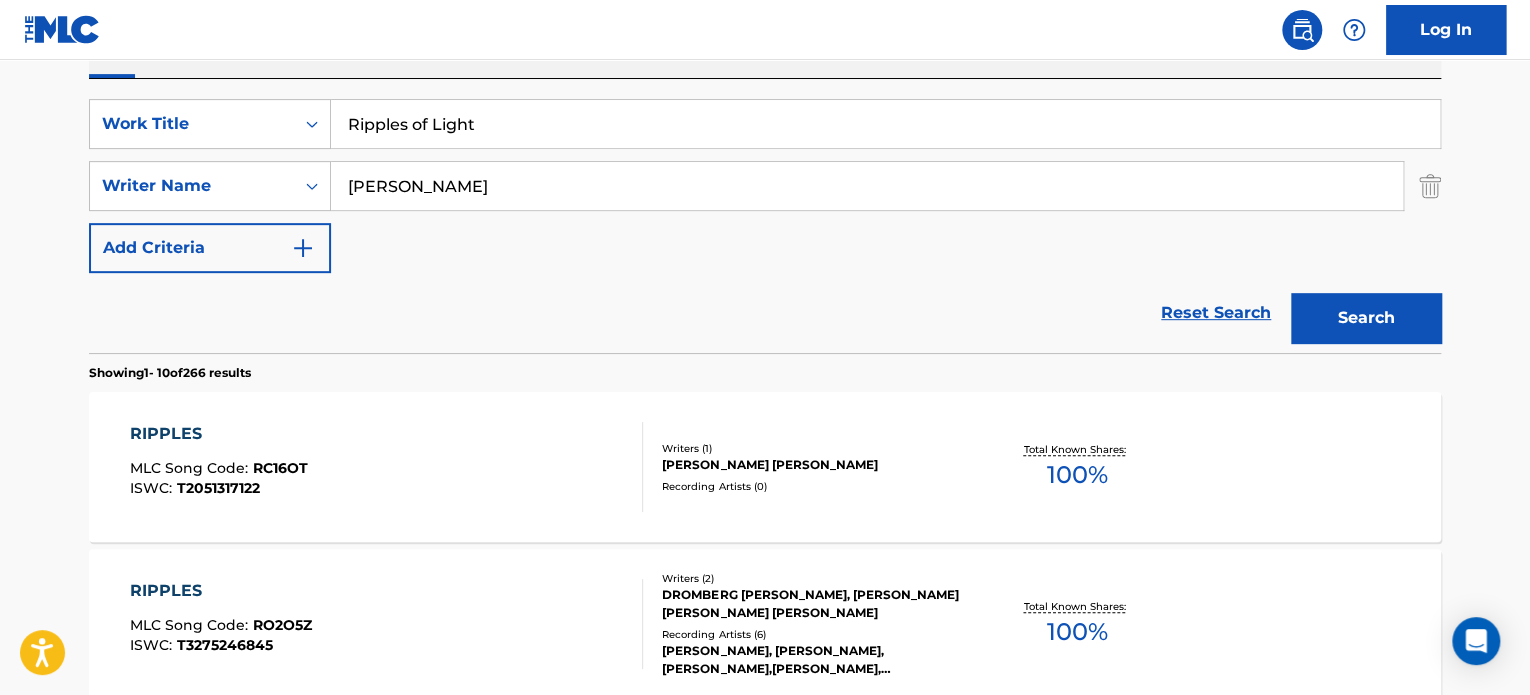 scroll, scrollTop: 378, scrollLeft: 0, axis: vertical 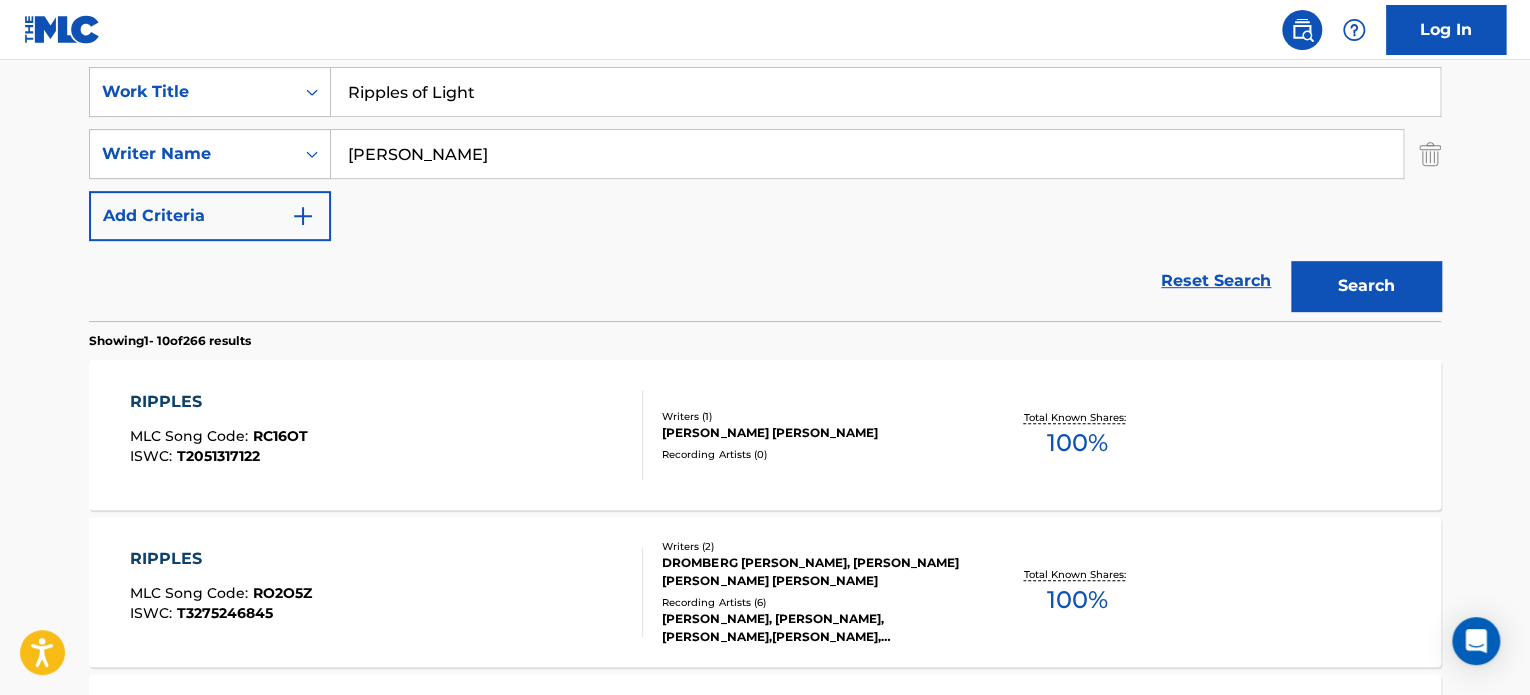 click on "Ripples of Light" at bounding box center [885, 92] 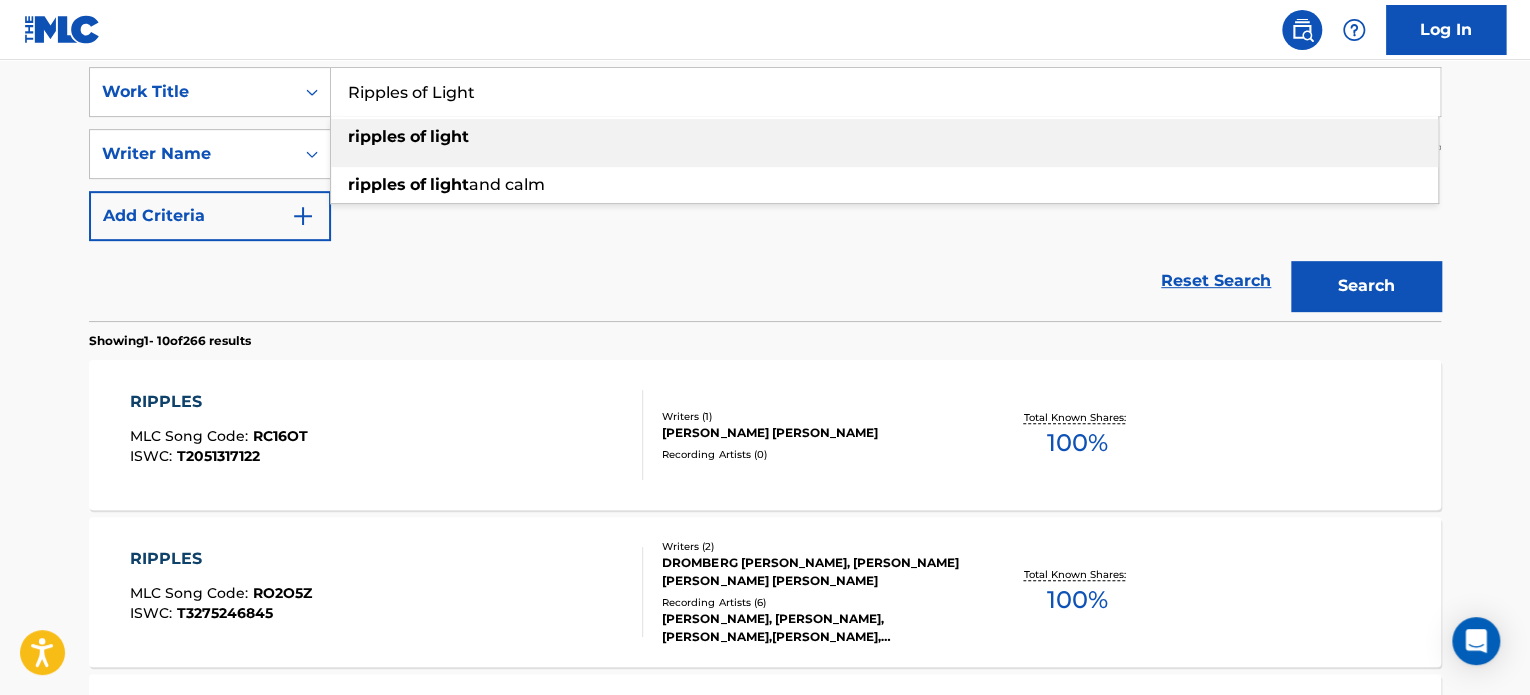 paste on "The Only One" 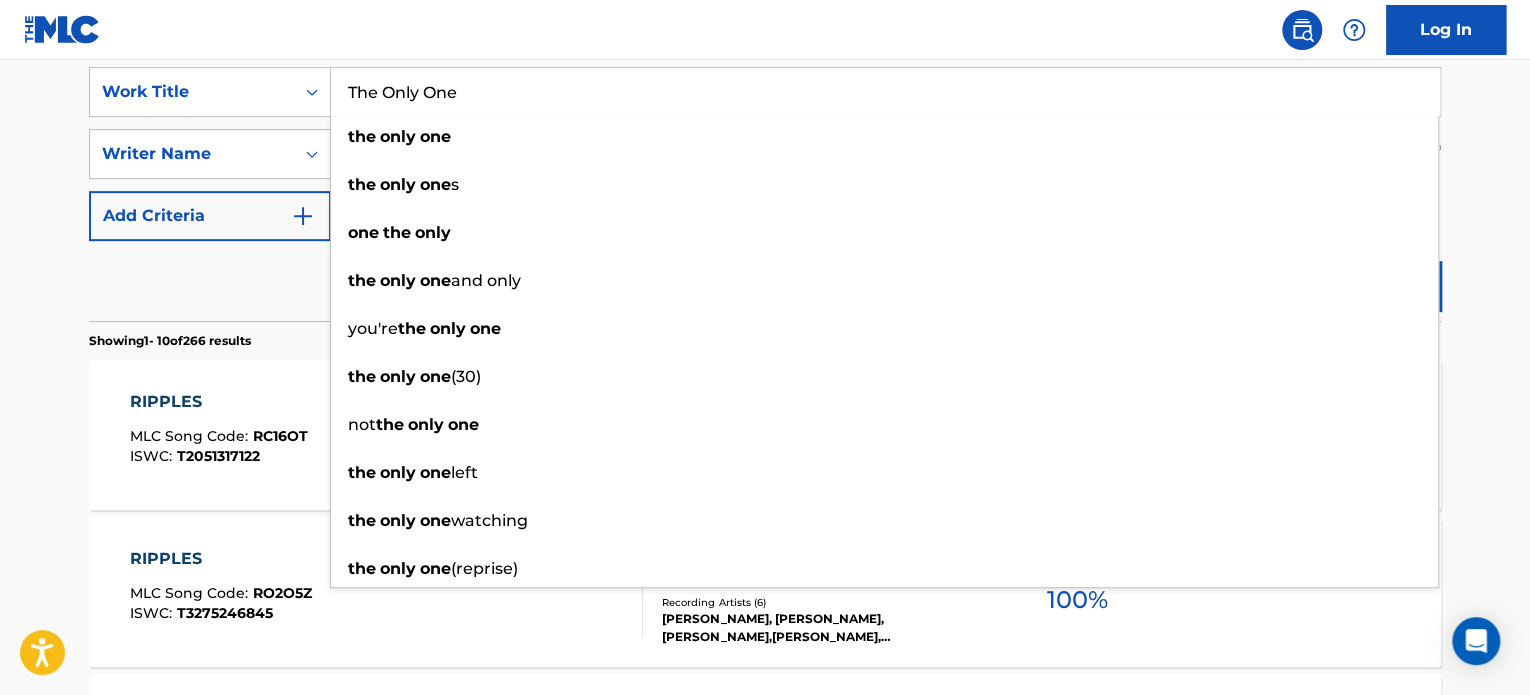type on "The Only One" 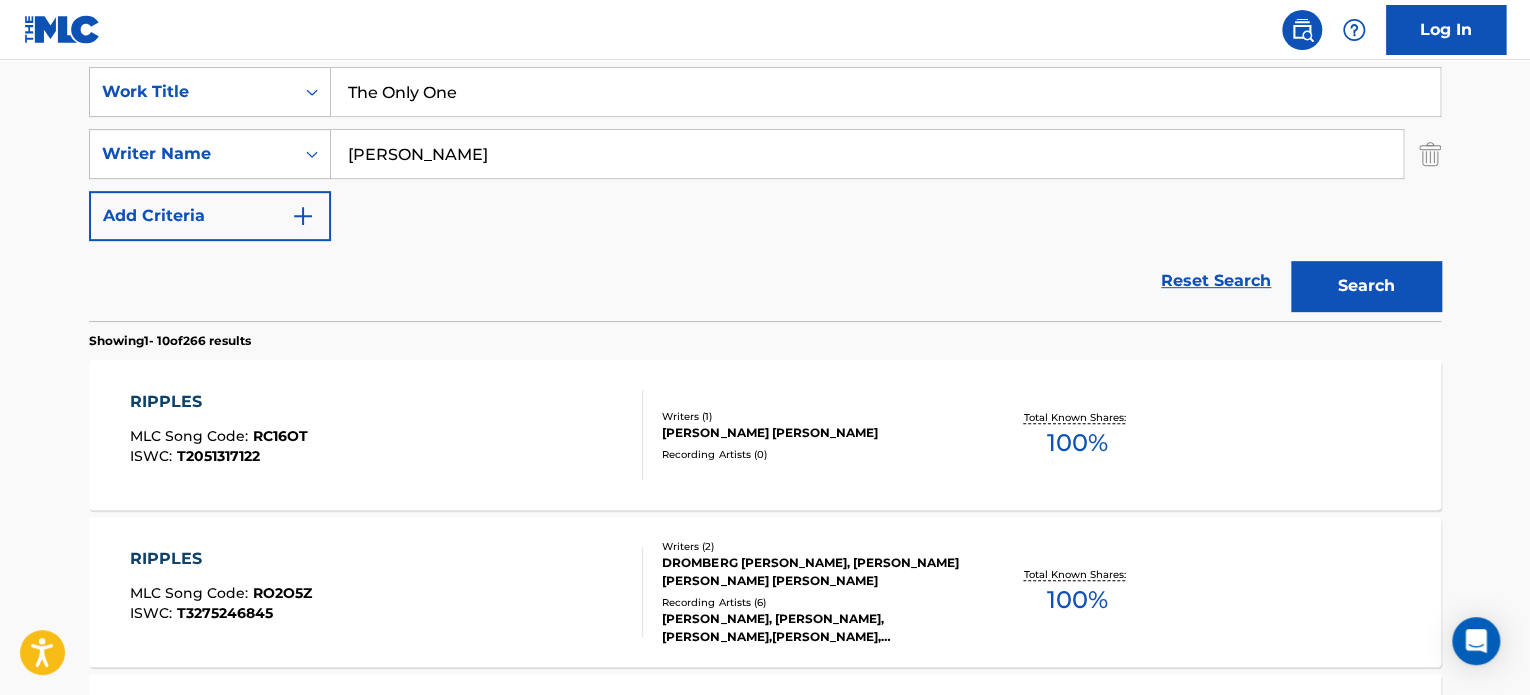 click on "[PERSON_NAME]" at bounding box center (867, 154) 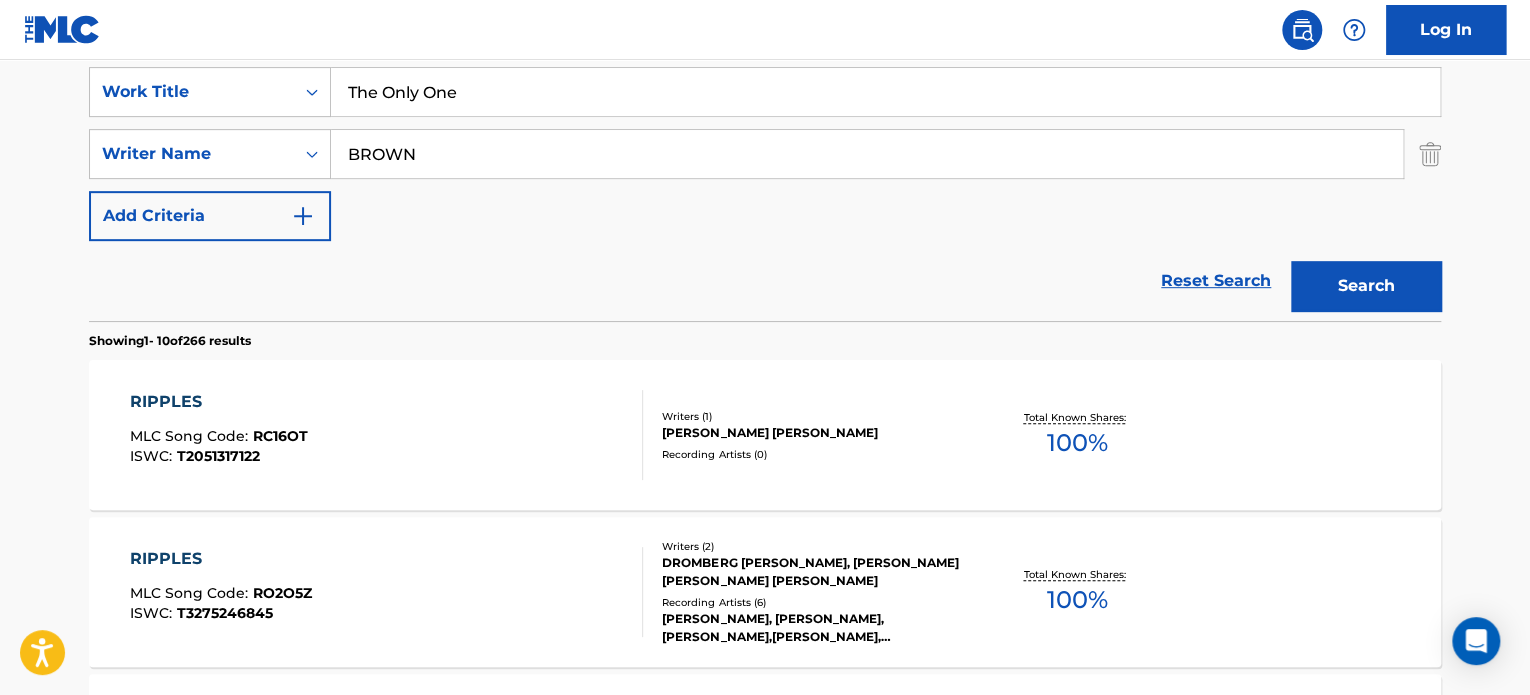 click on "BROWN" at bounding box center [867, 154] 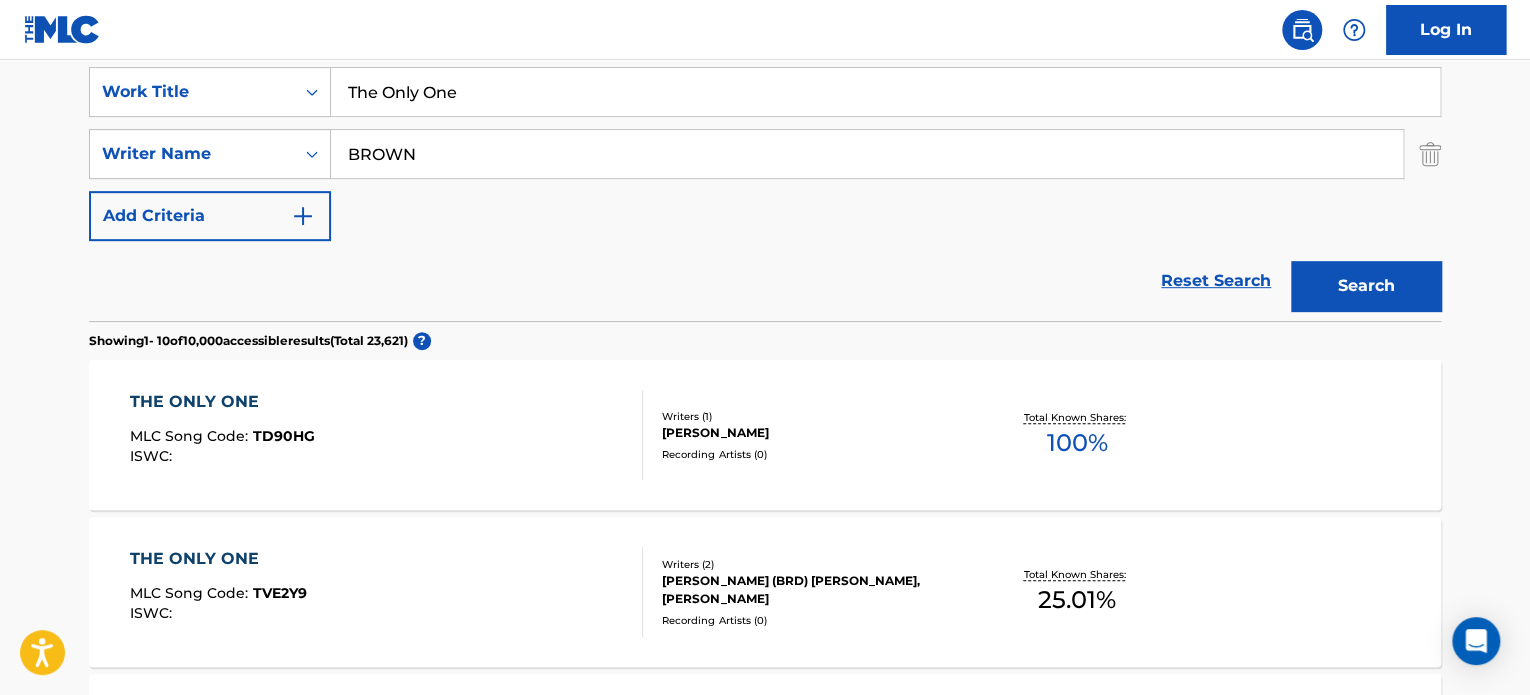 scroll, scrollTop: 0, scrollLeft: 0, axis: both 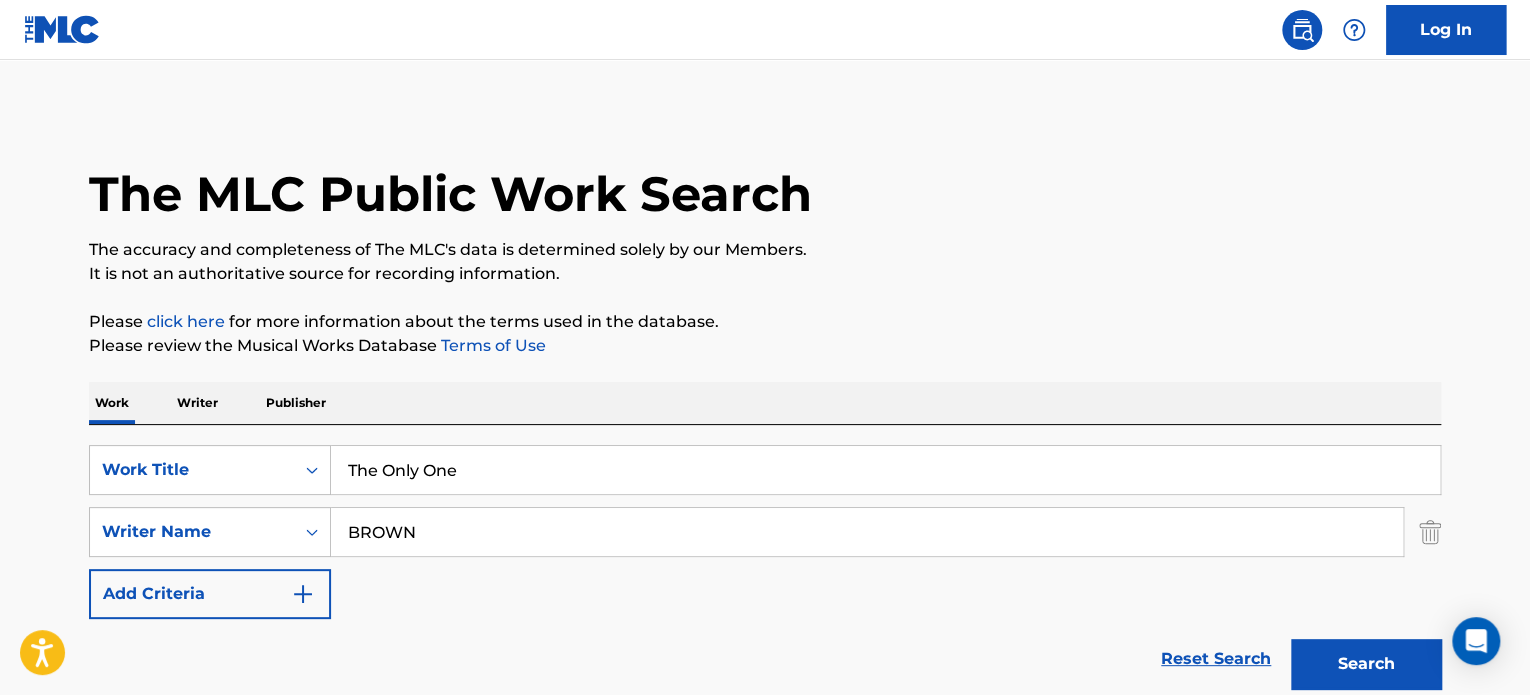 click on "BROWN" at bounding box center [867, 532] 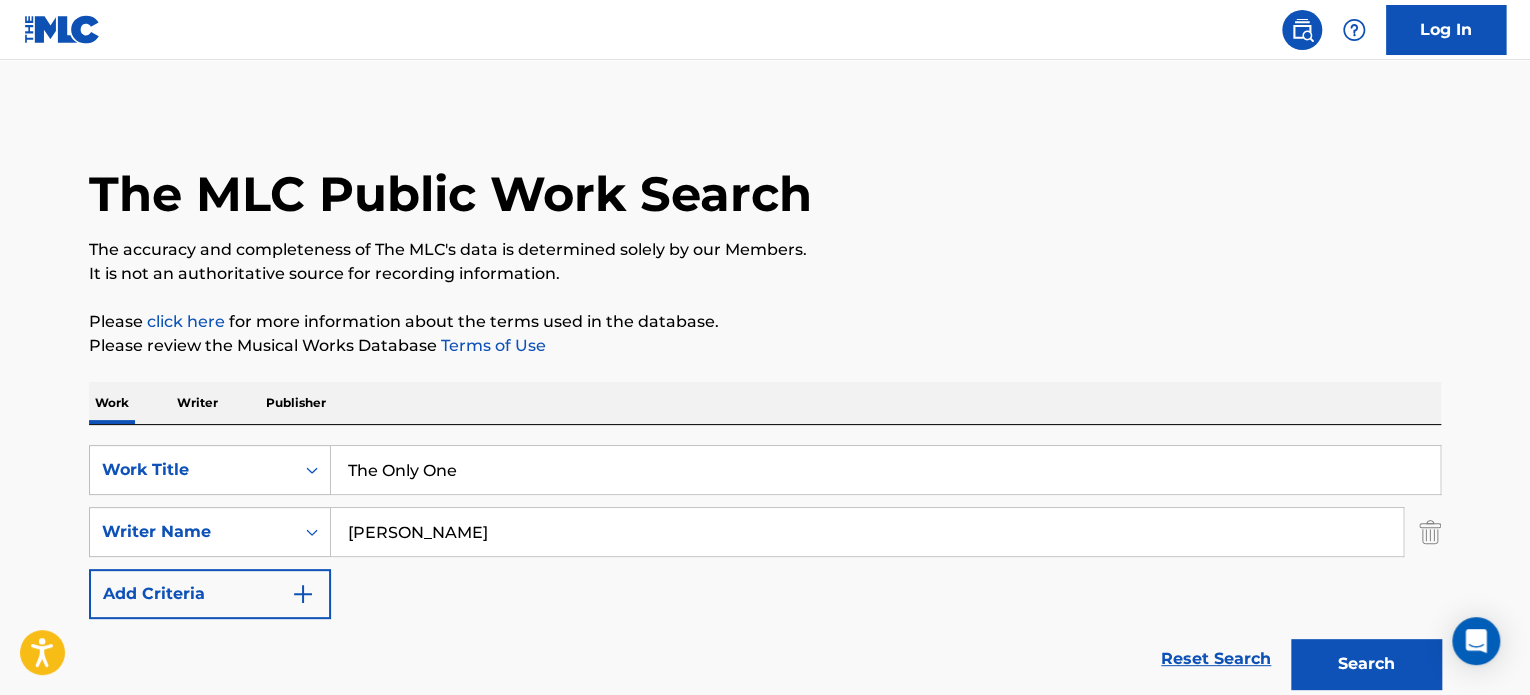 type on "[PERSON_NAME]" 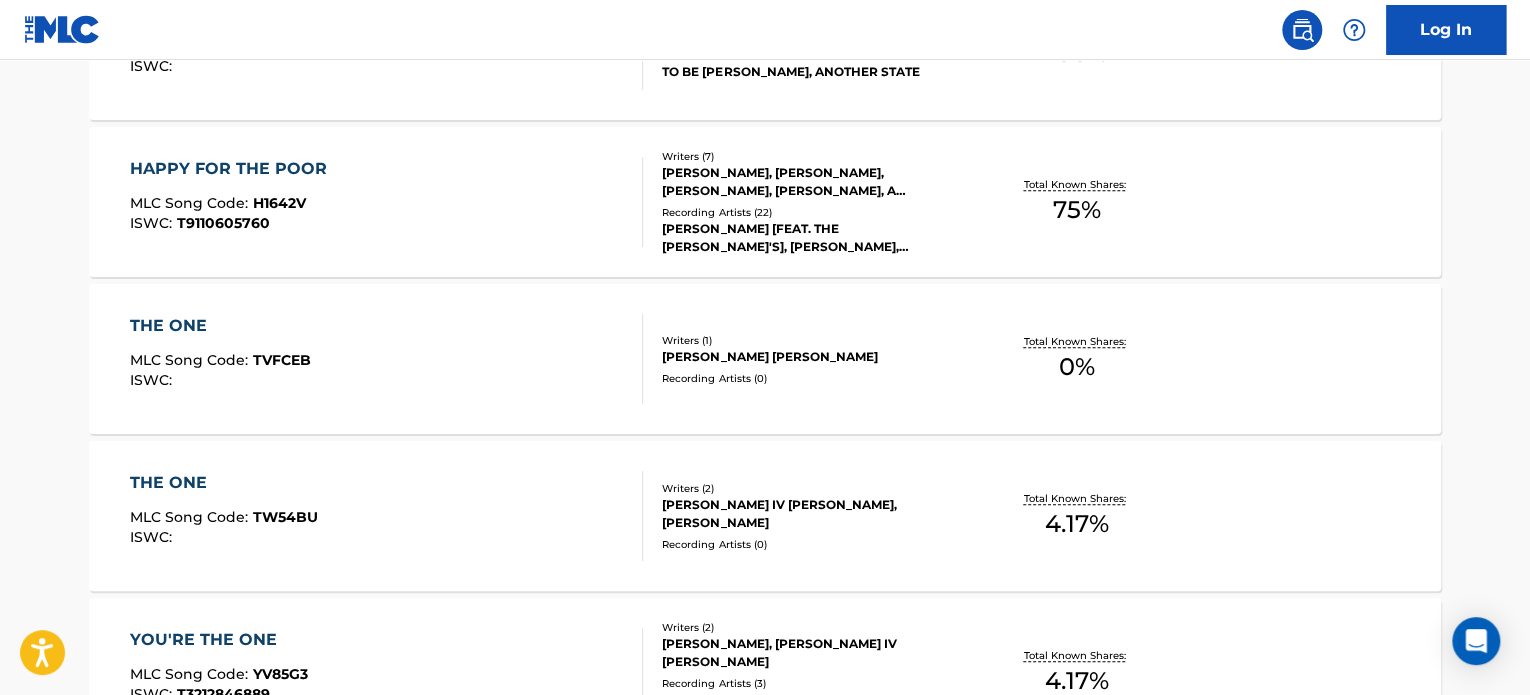 scroll, scrollTop: 800, scrollLeft: 0, axis: vertical 